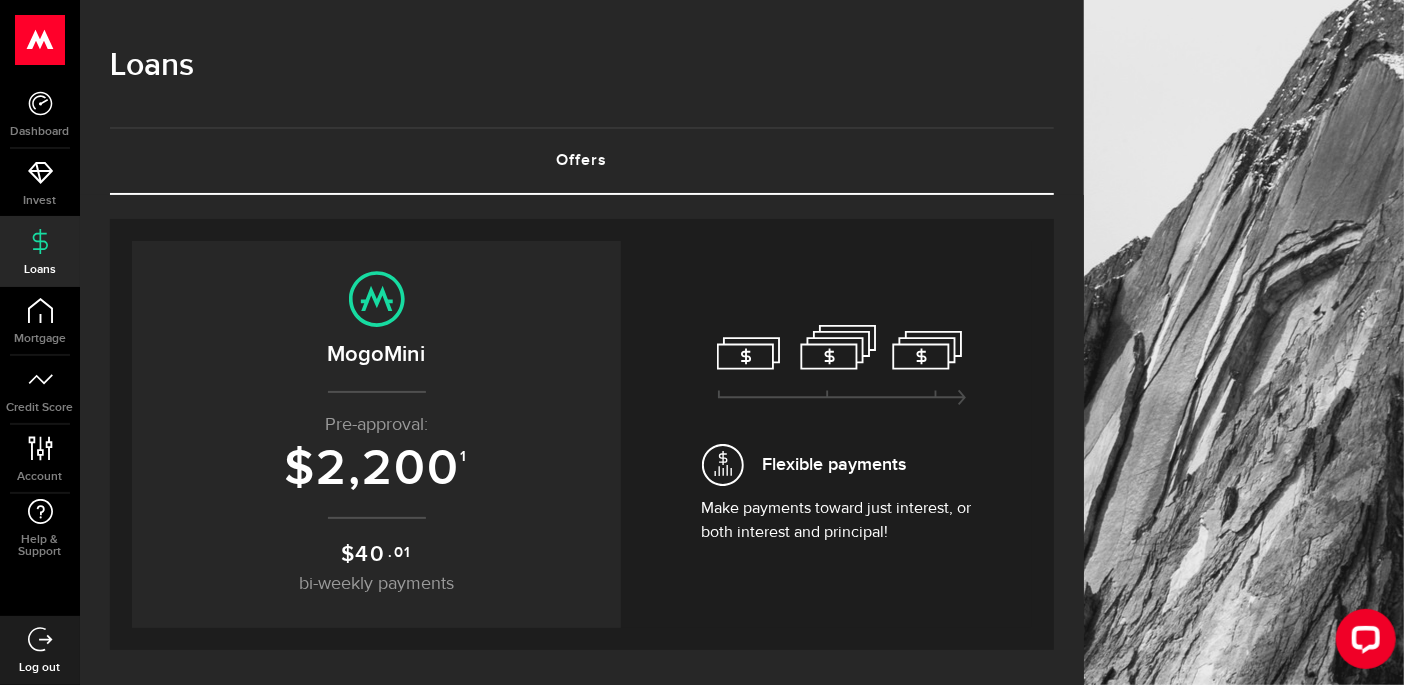 scroll, scrollTop: 0, scrollLeft: 0, axis: both 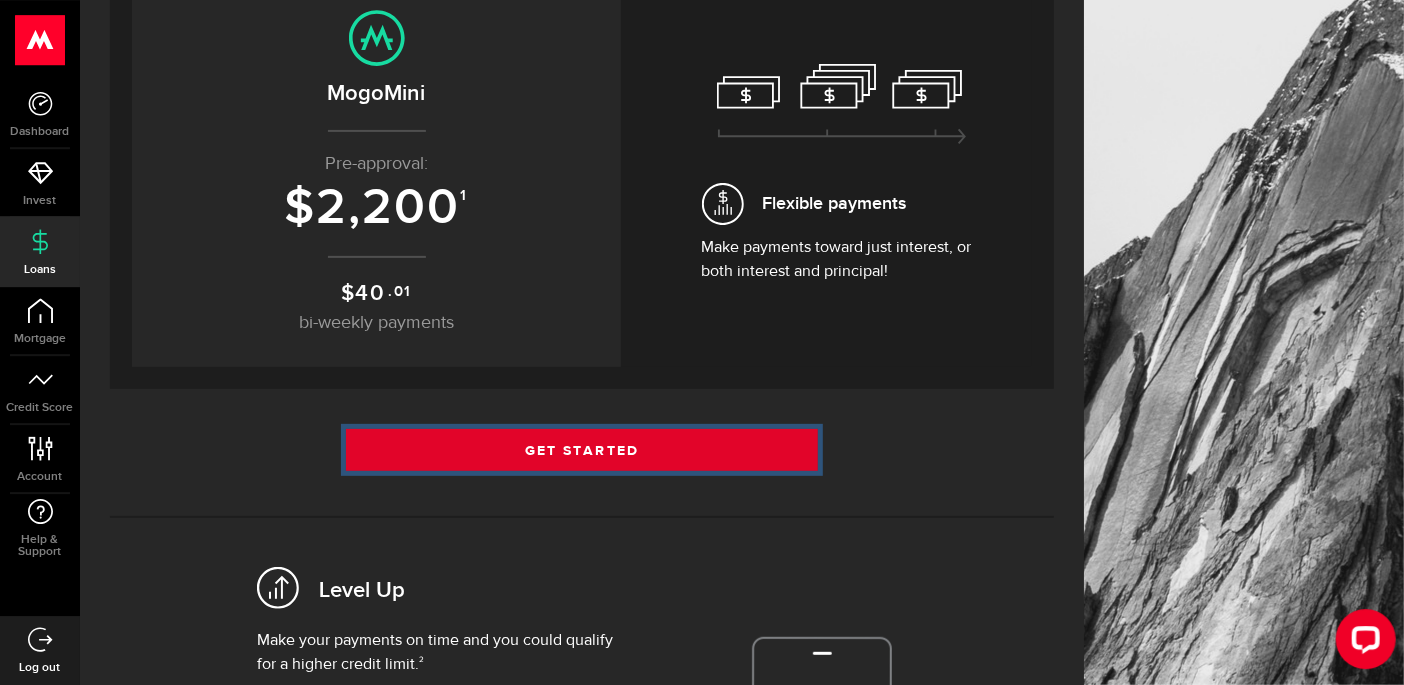 click on "Get Started" at bounding box center [582, 450] 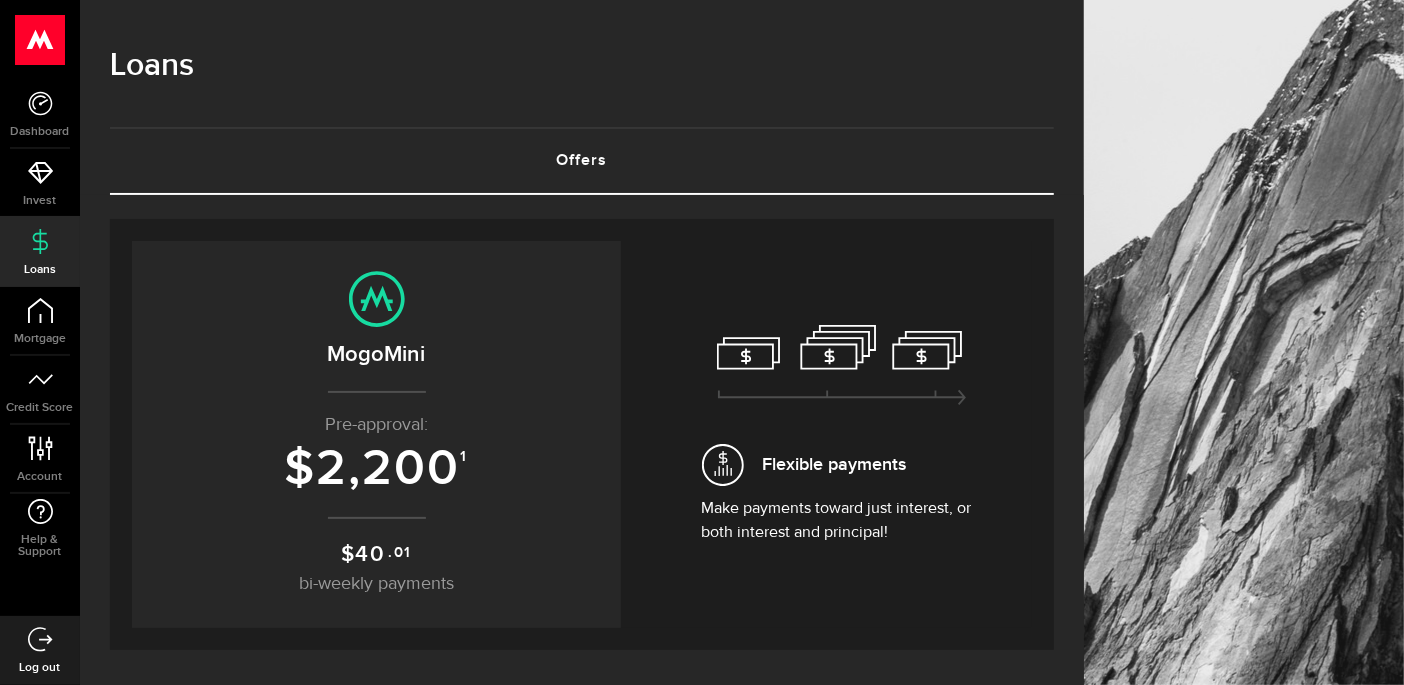 scroll, scrollTop: 0, scrollLeft: 0, axis: both 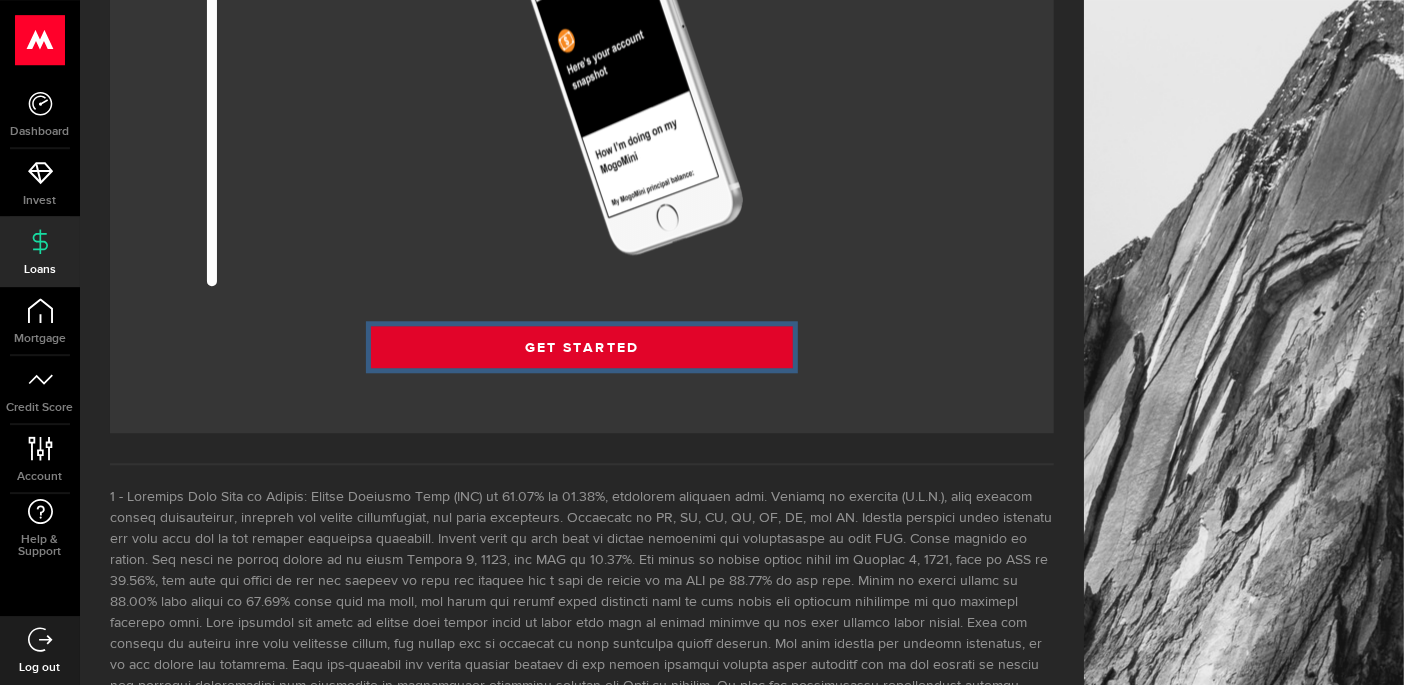 click on "Get Started" at bounding box center (582, 347) 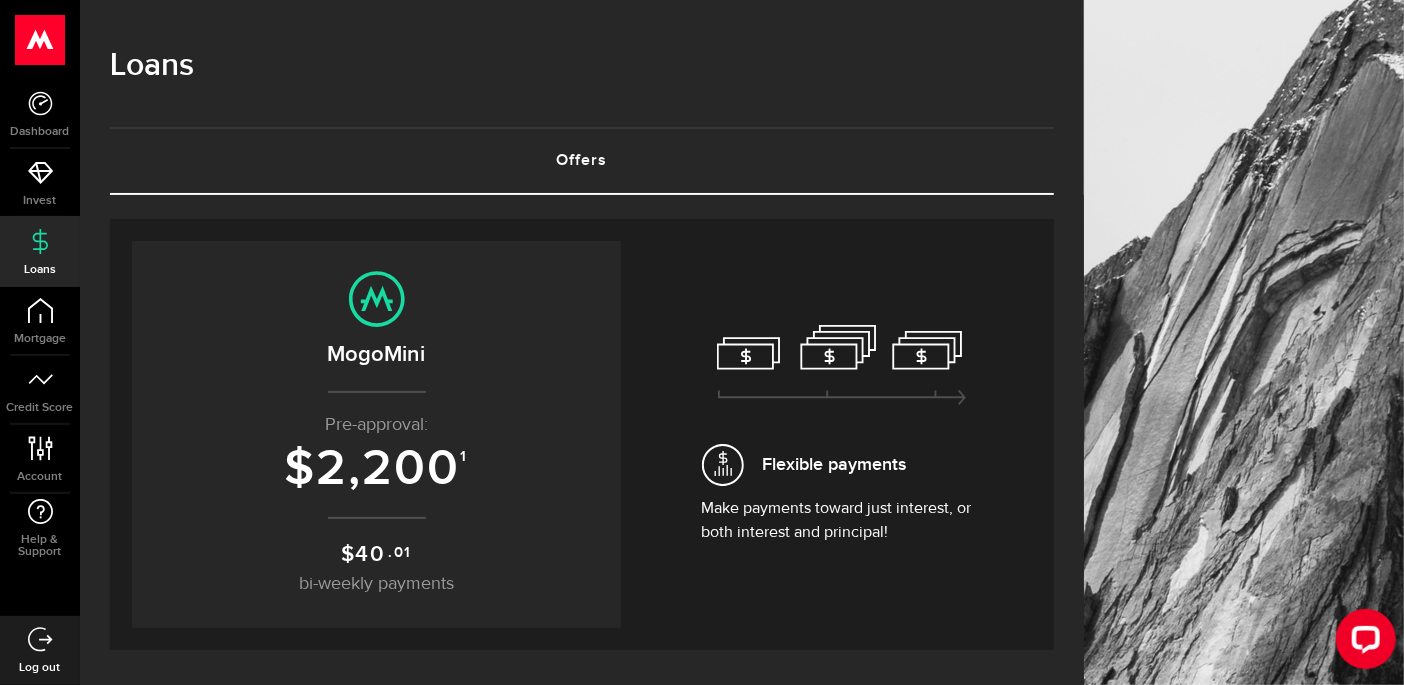 scroll, scrollTop: 0, scrollLeft: 0, axis: both 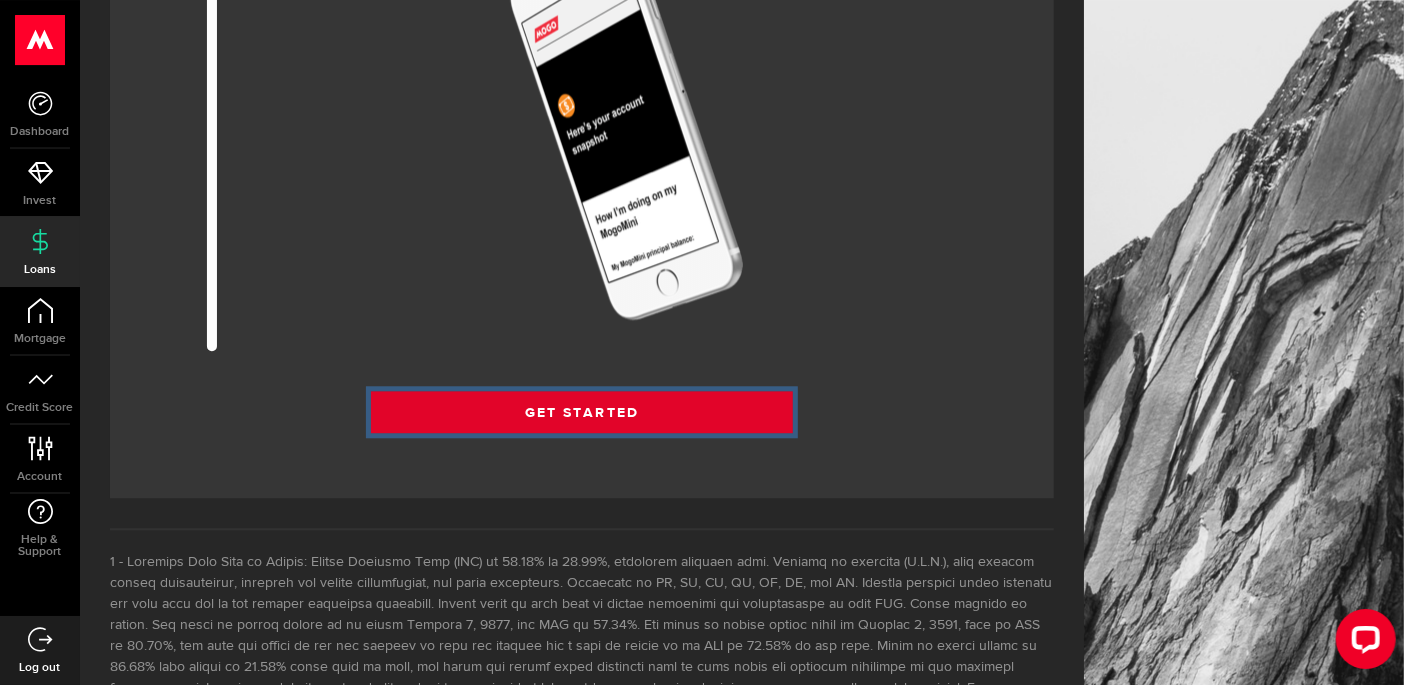 click on "Get Started" at bounding box center (582, 412) 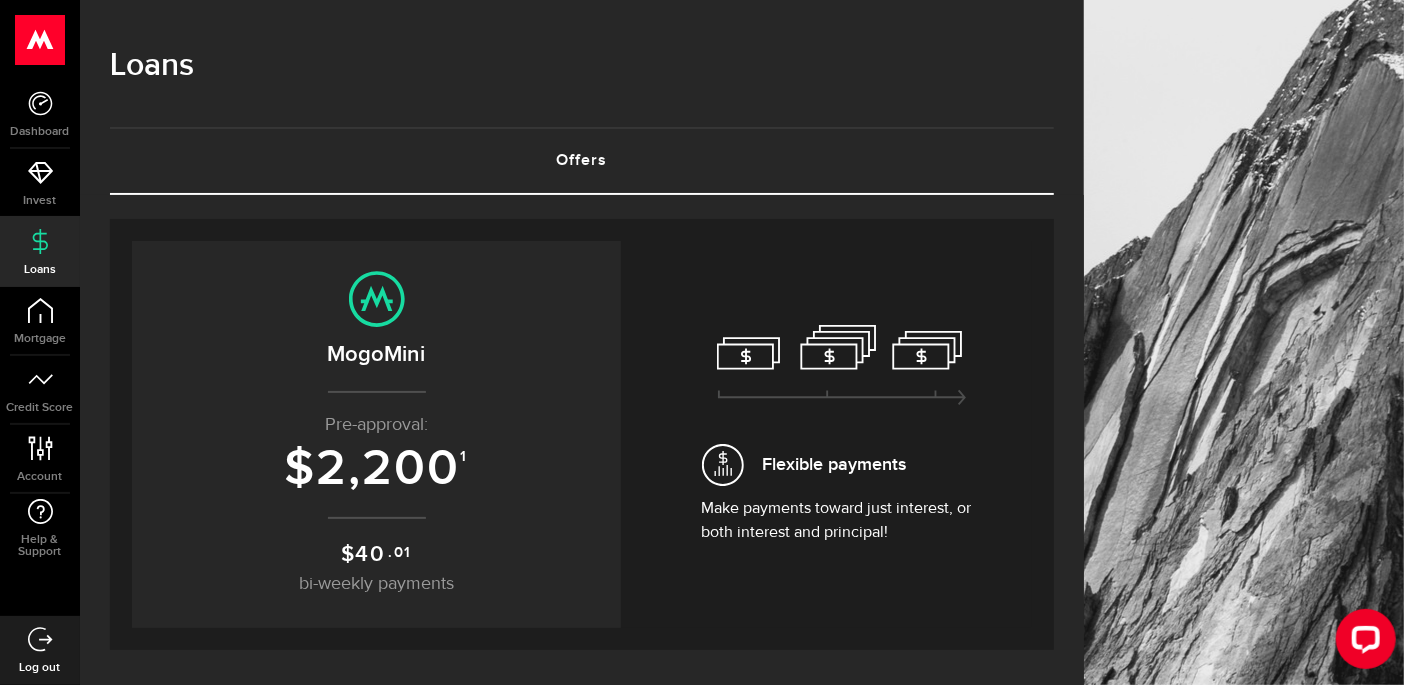 scroll, scrollTop: 0, scrollLeft: 0, axis: both 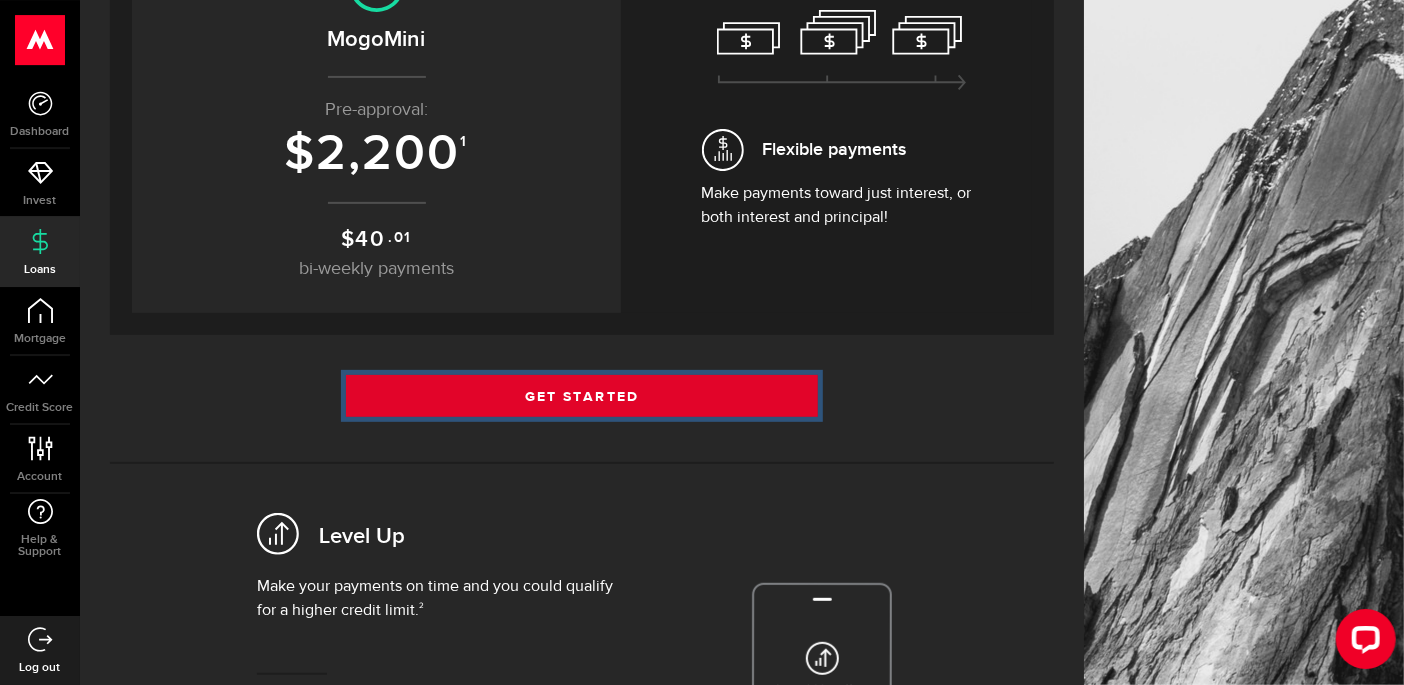 click on "Get Started" at bounding box center (582, 396) 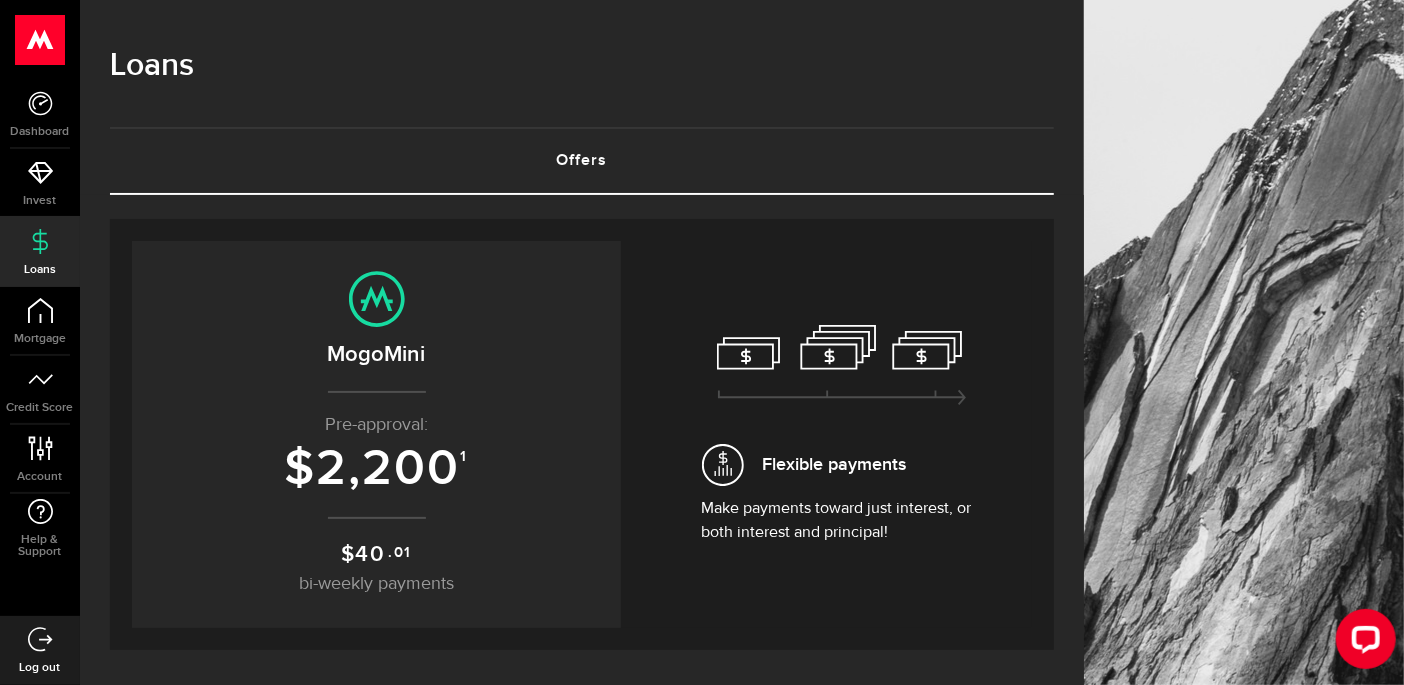 scroll, scrollTop: 0, scrollLeft: 0, axis: both 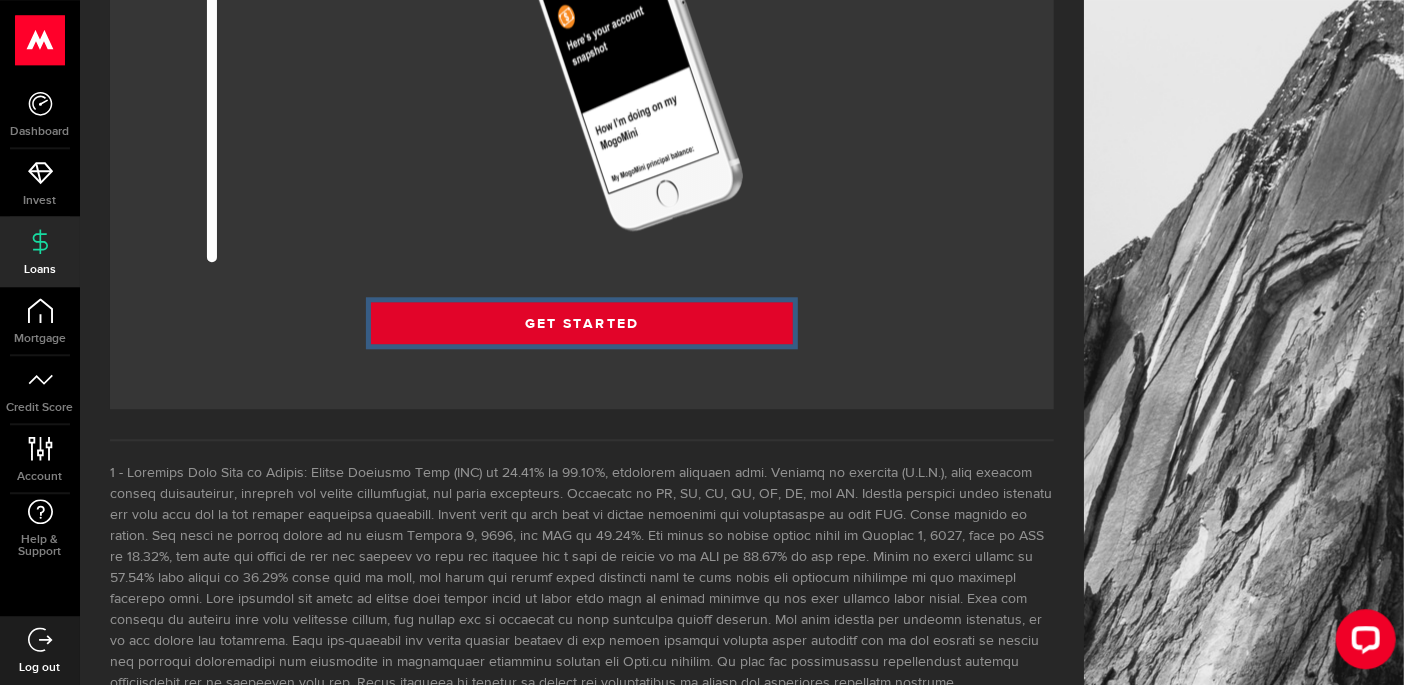 click on "Get Started" at bounding box center [582, 323] 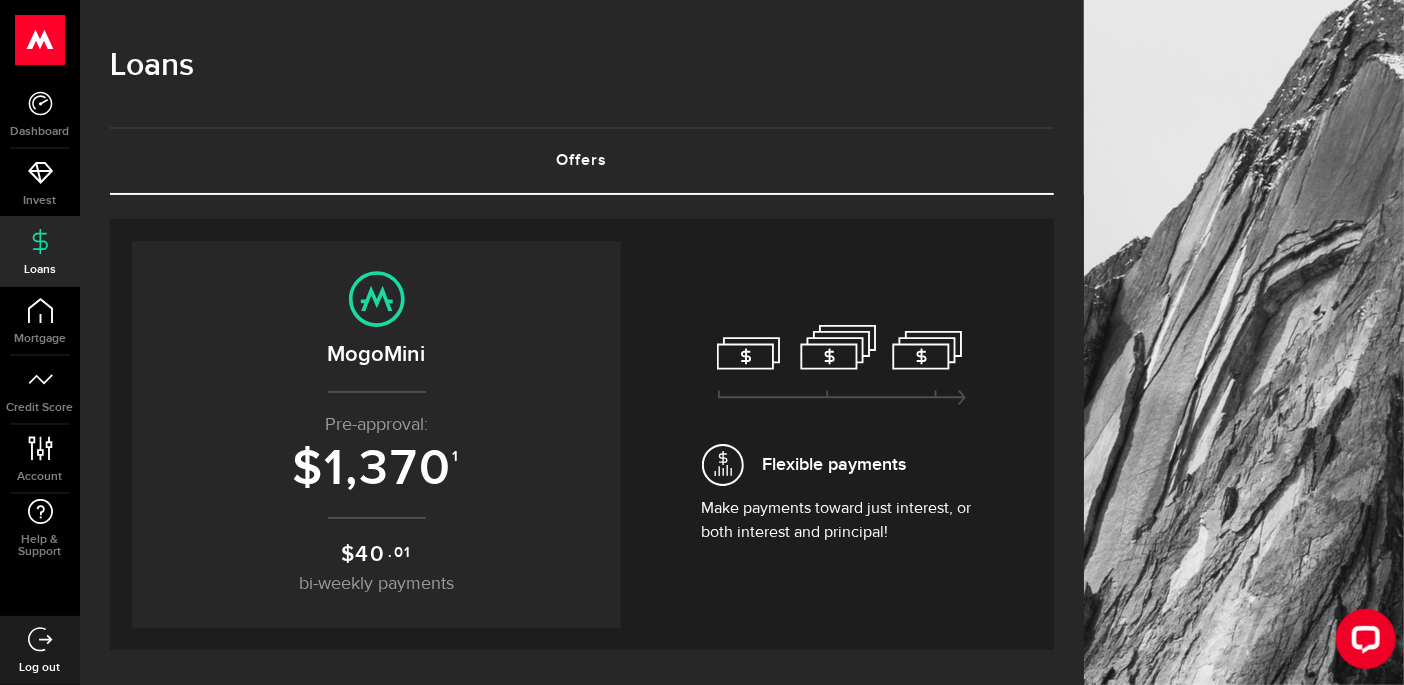 scroll, scrollTop: 0, scrollLeft: 0, axis: both 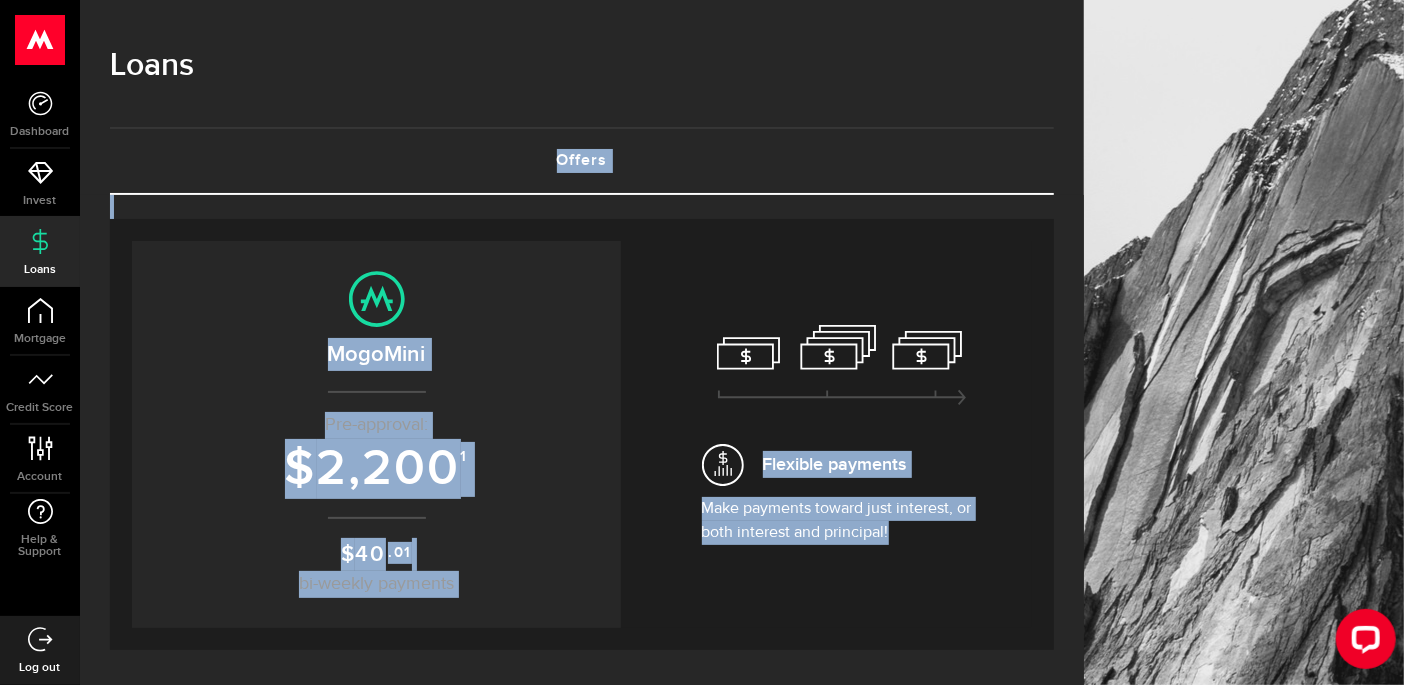 drag, startPoint x: 1079, startPoint y: 100, endPoint x: 1062, endPoint y: 663, distance: 563.2566 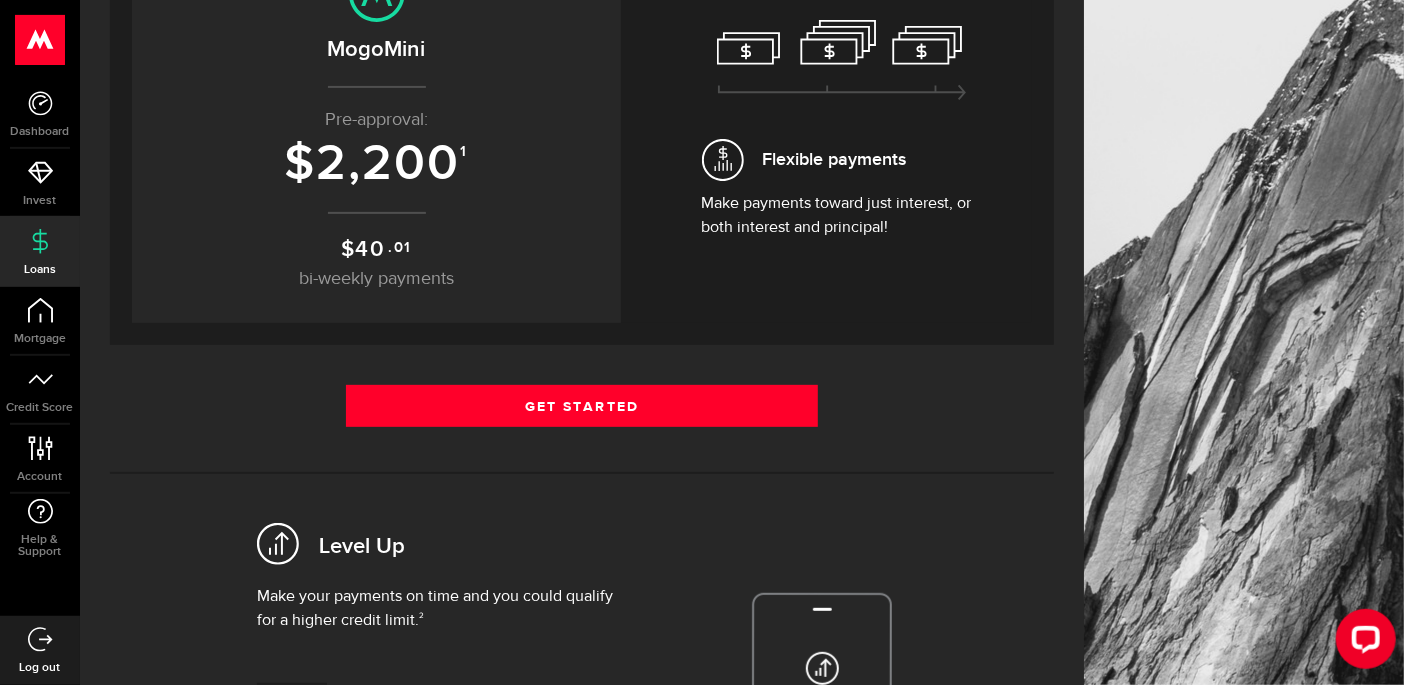scroll, scrollTop: 325, scrollLeft: 0, axis: vertical 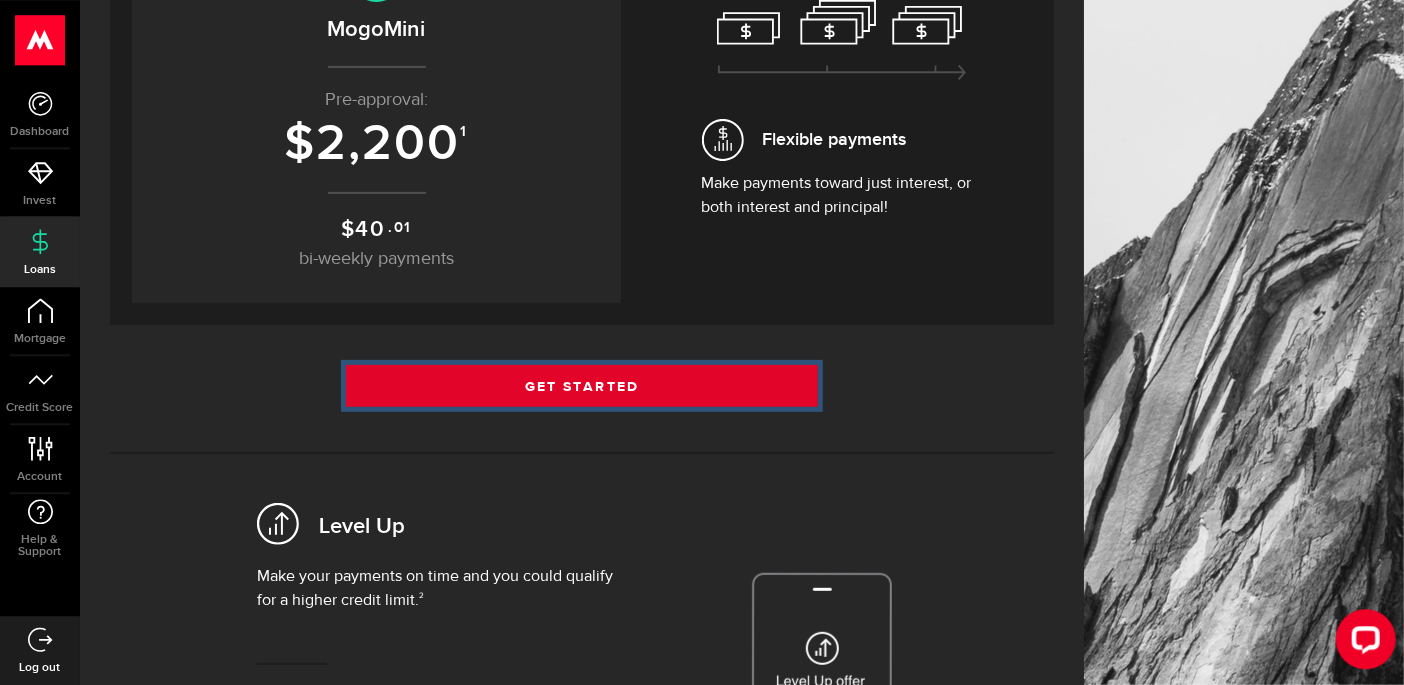 click on "Get Started" at bounding box center (582, 386) 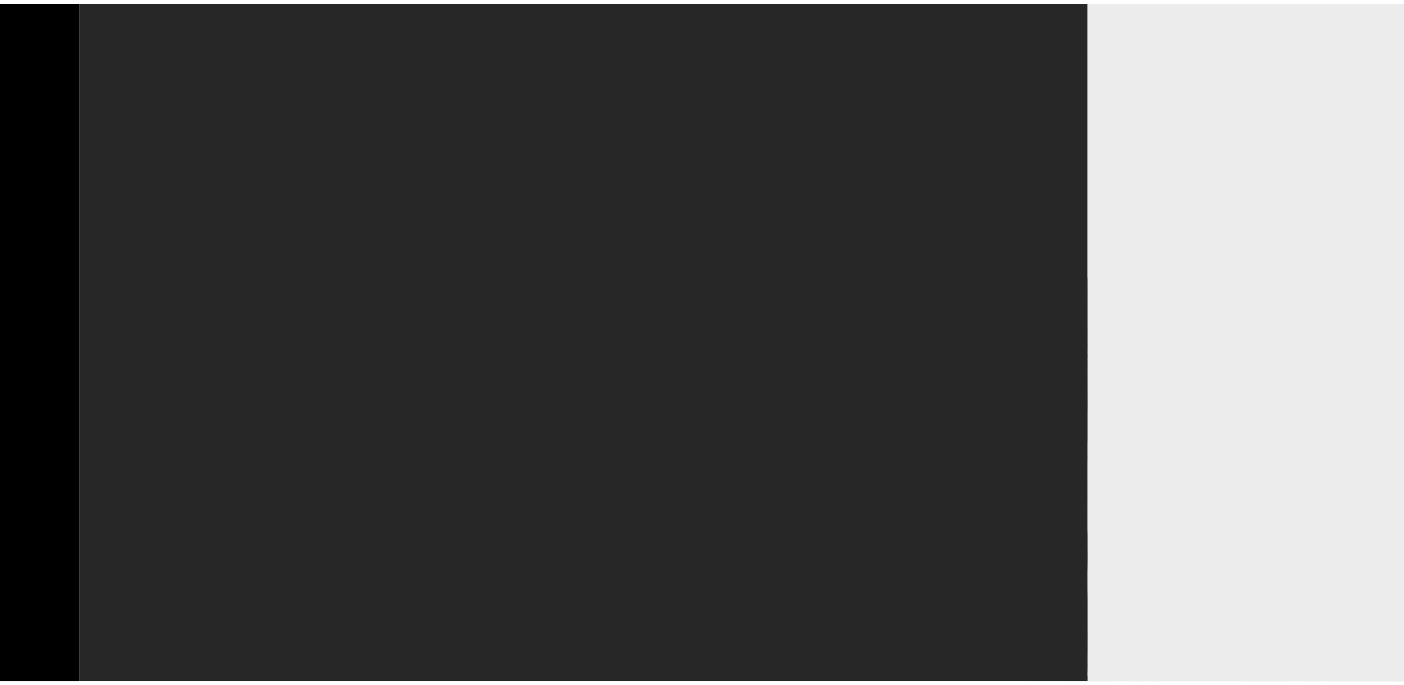 scroll, scrollTop: 0, scrollLeft: 0, axis: both 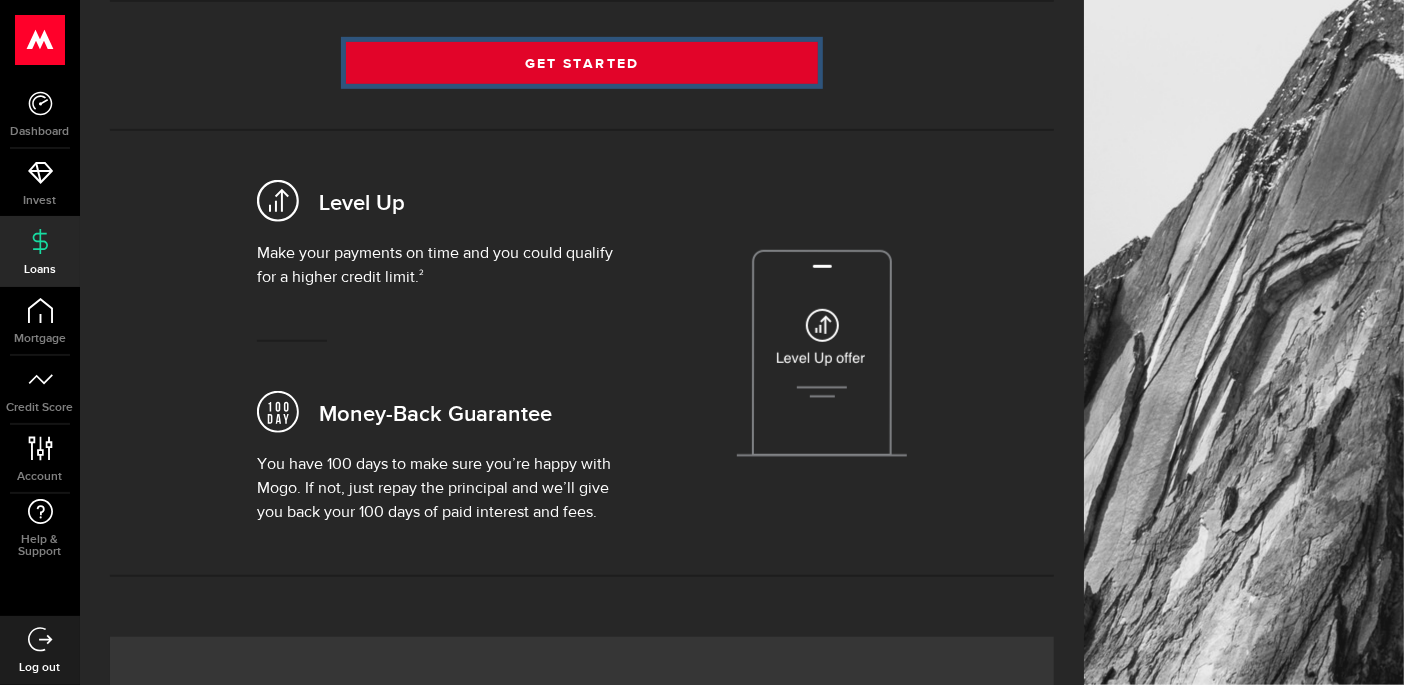 click on "Get Started" at bounding box center [582, 63] 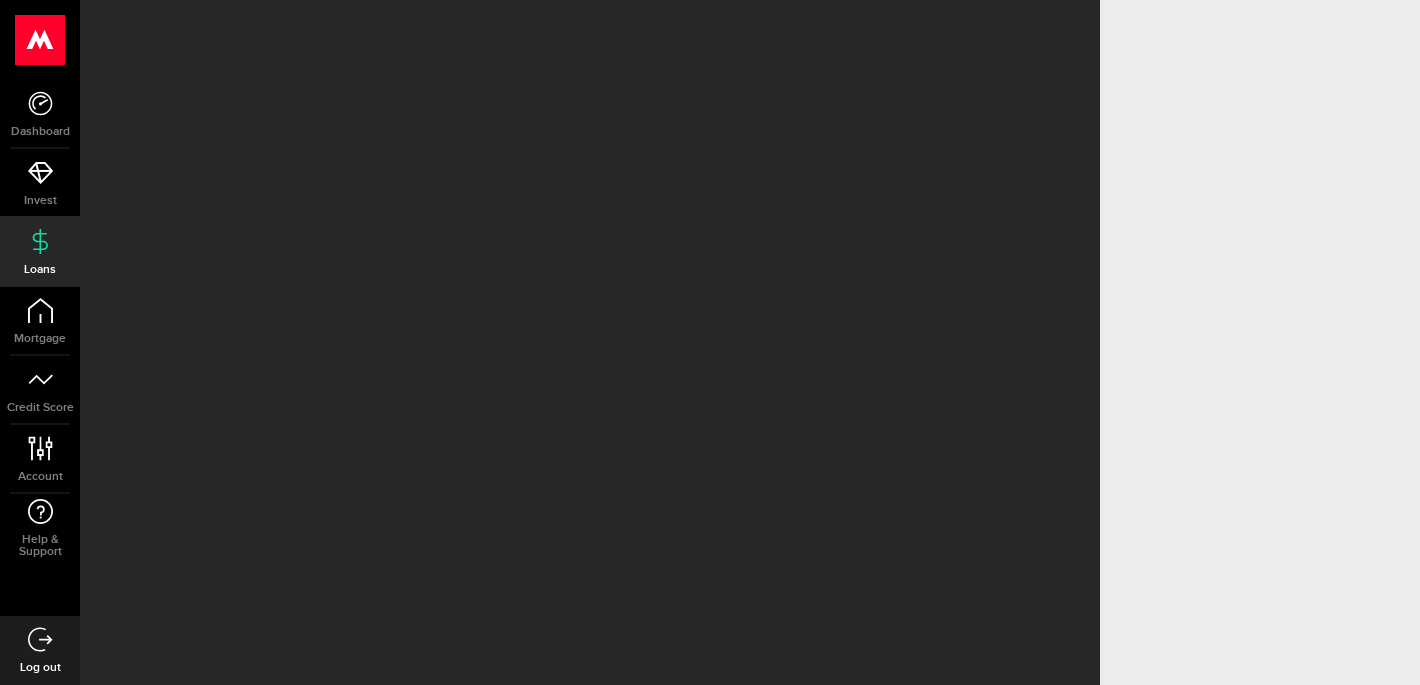 scroll, scrollTop: 0, scrollLeft: 0, axis: both 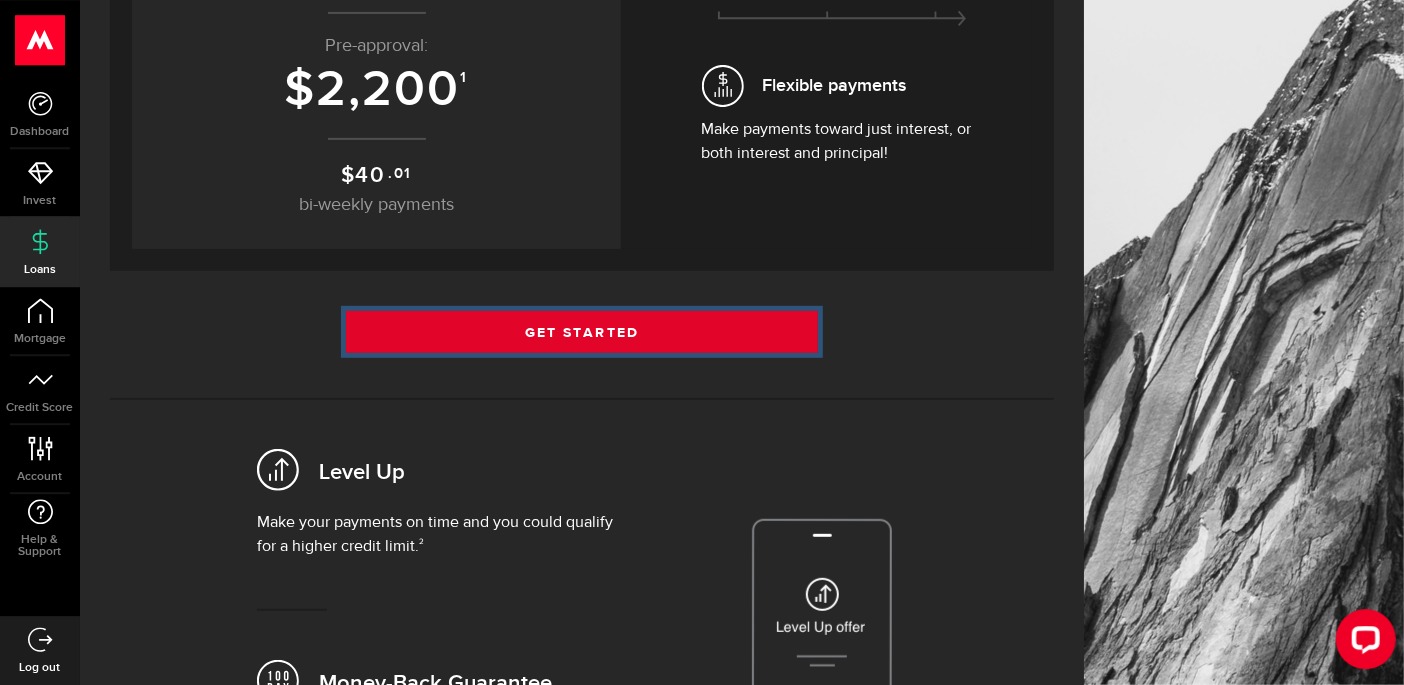 click on "Get Started" at bounding box center (582, 332) 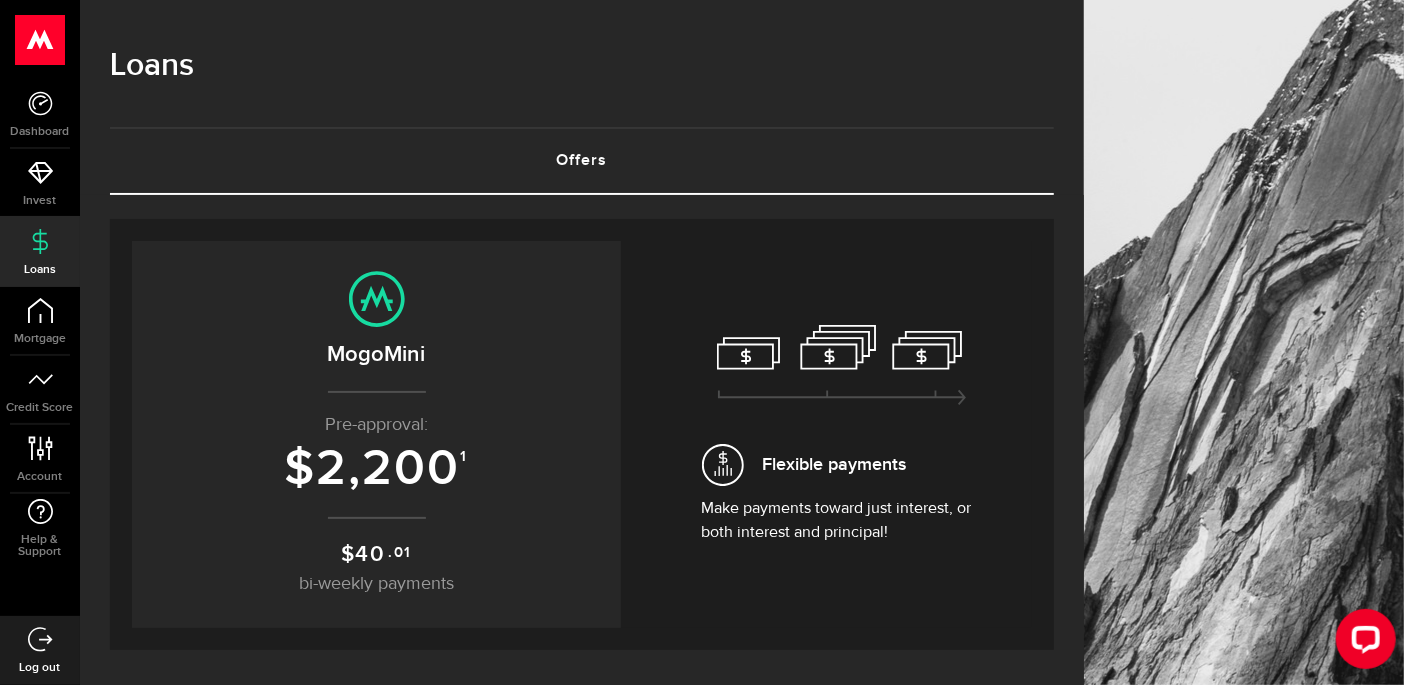 scroll, scrollTop: 0, scrollLeft: 0, axis: both 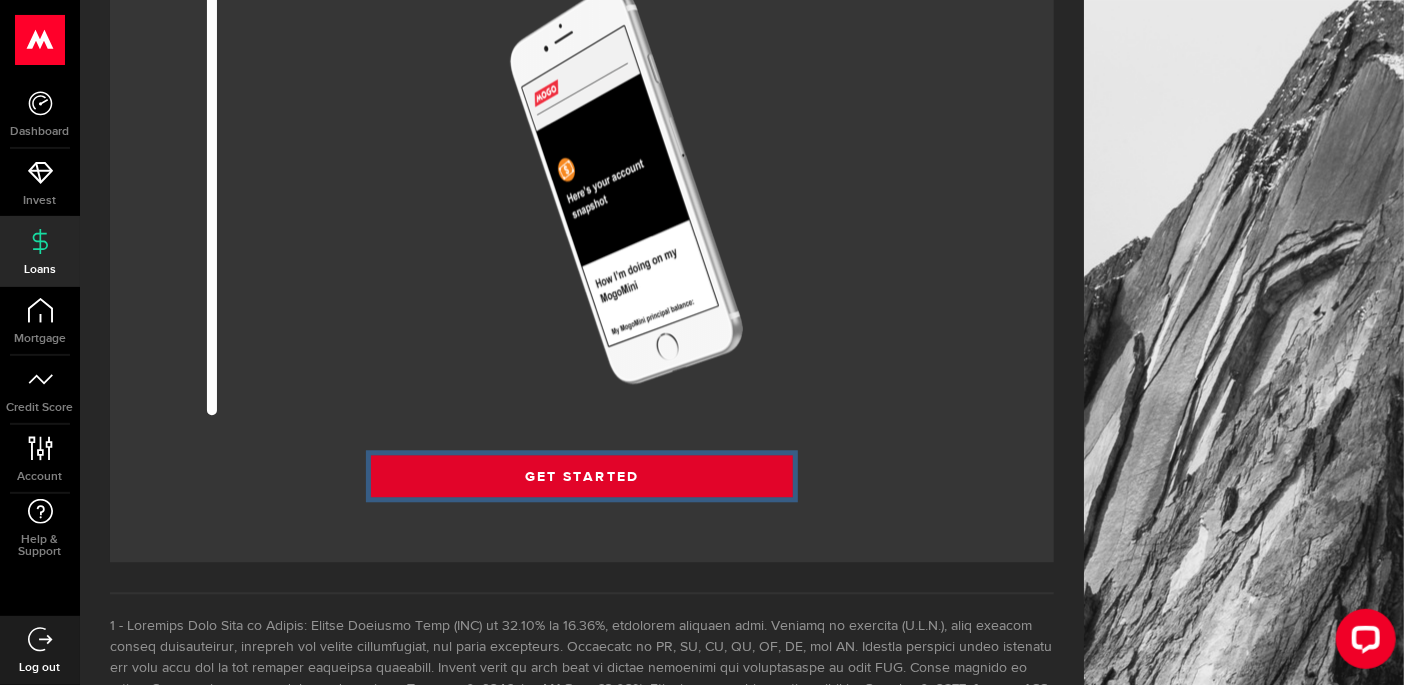 click on "Get Started" at bounding box center (582, 476) 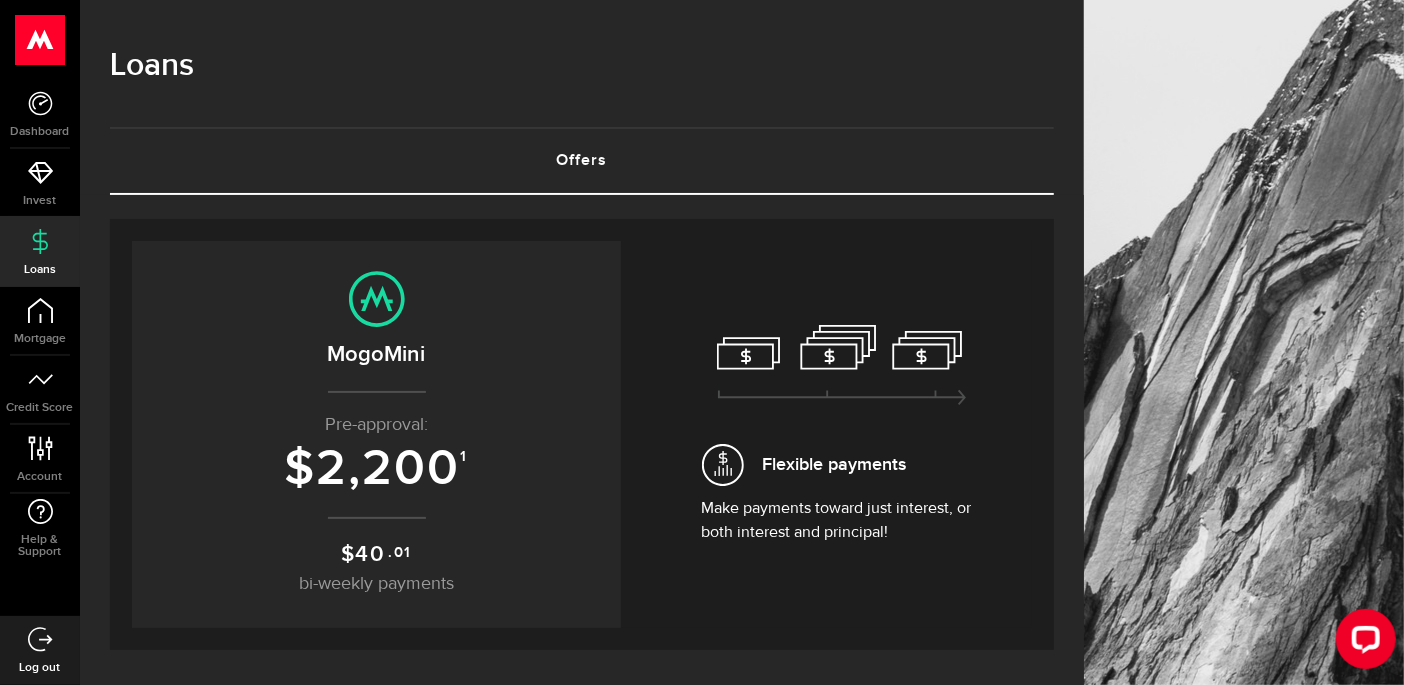 scroll, scrollTop: 0, scrollLeft: 0, axis: both 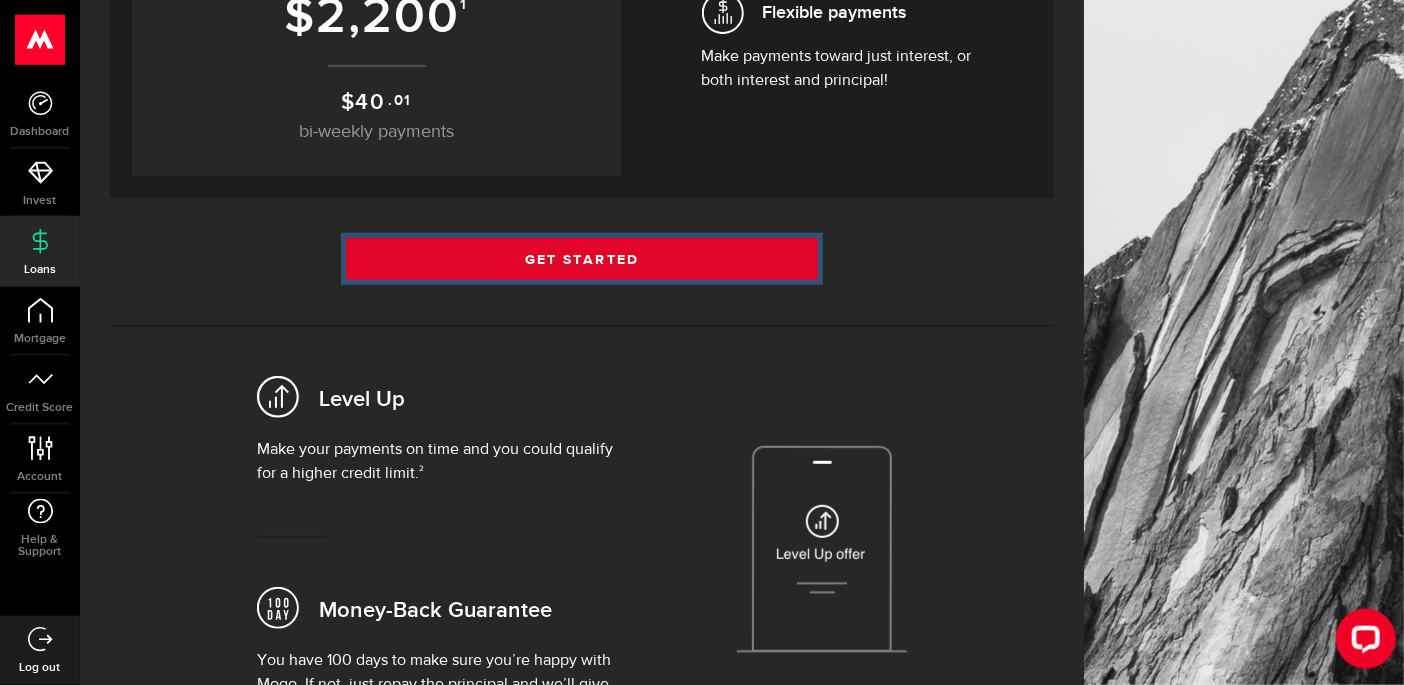 click on "Get Started" at bounding box center (582, 259) 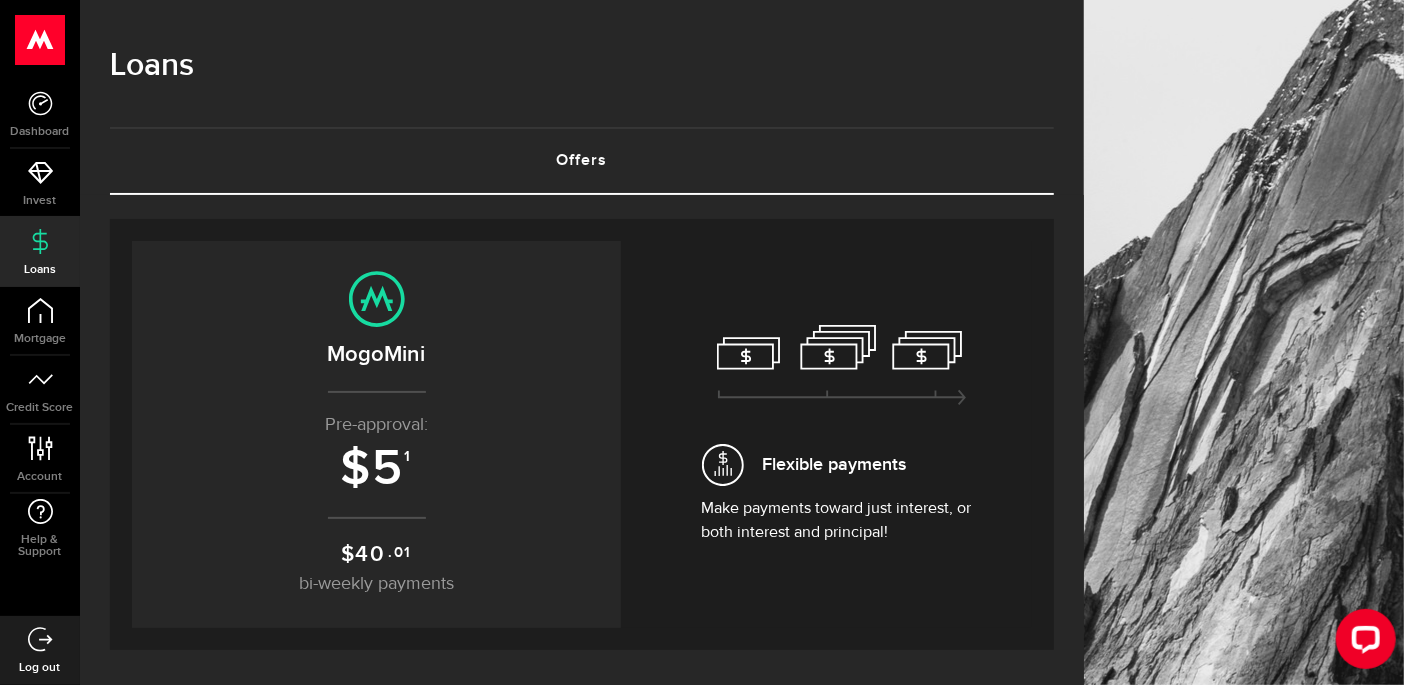 scroll, scrollTop: 0, scrollLeft: 0, axis: both 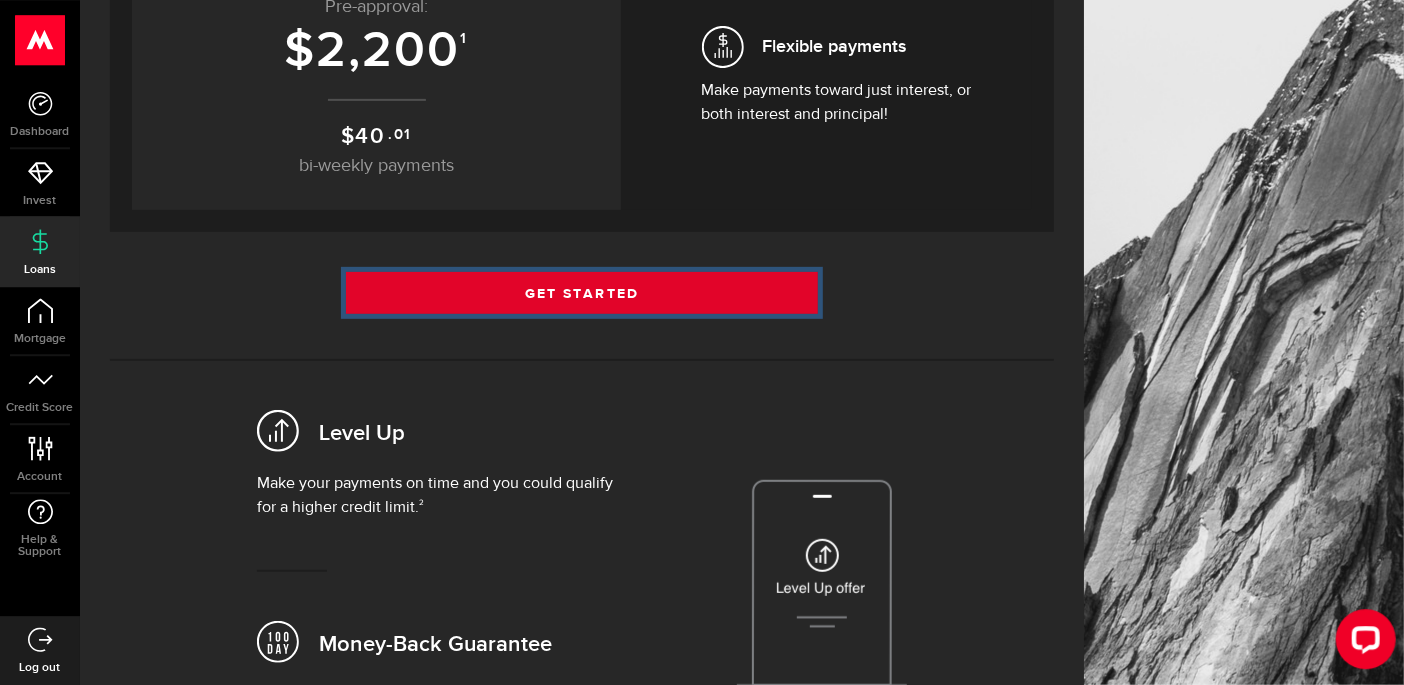 click on "Get Started" at bounding box center (582, 293) 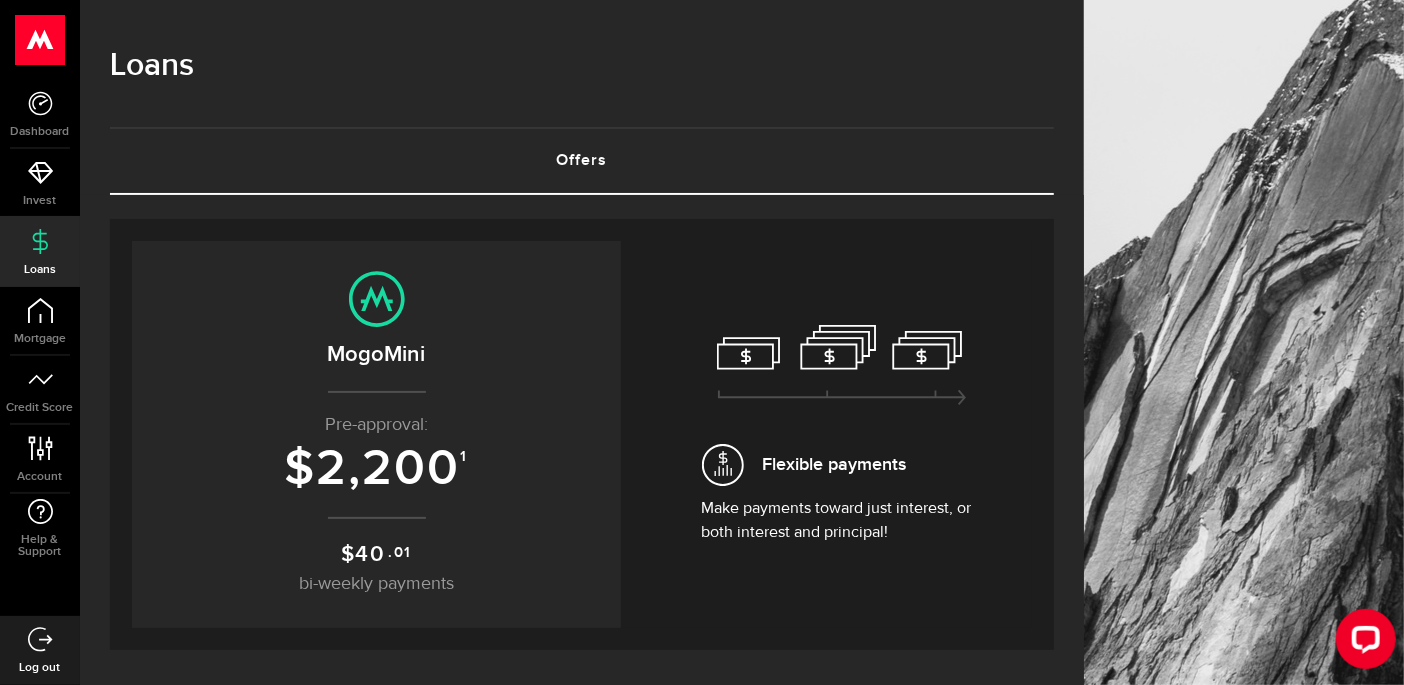scroll, scrollTop: 0, scrollLeft: 0, axis: both 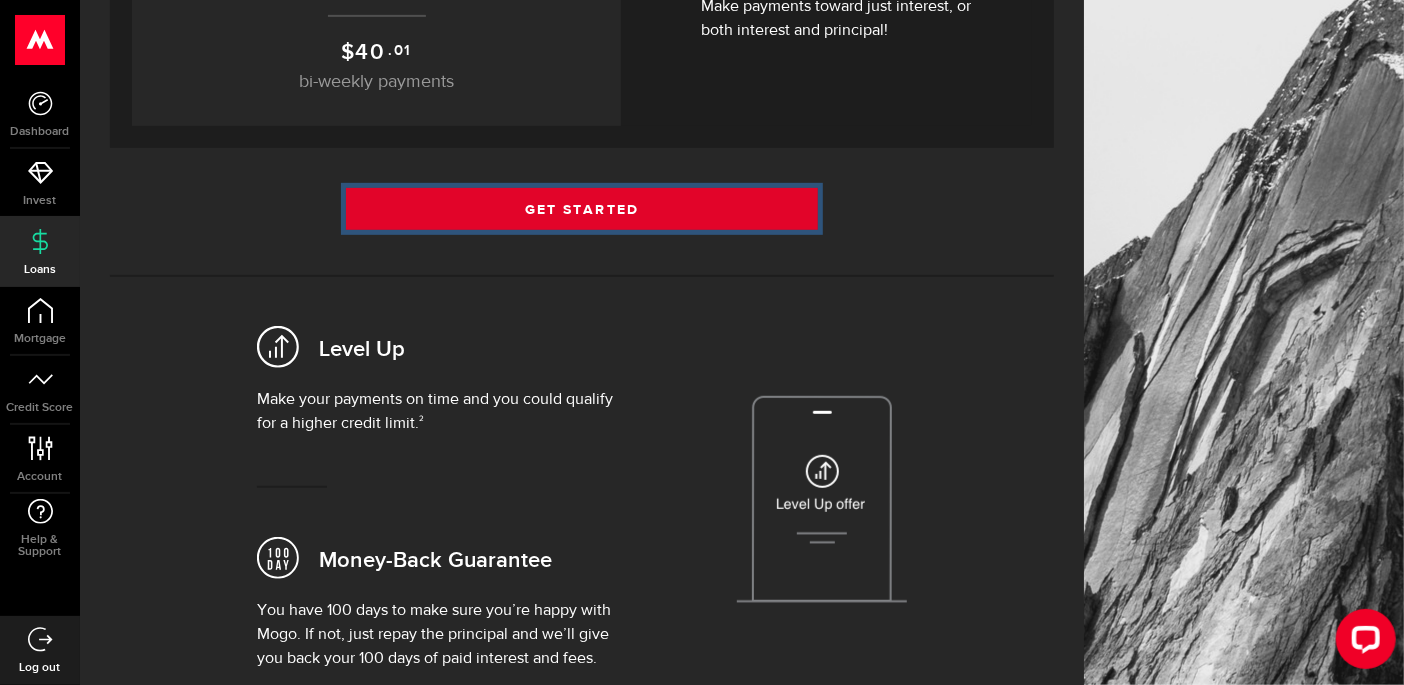 click on "Get Started" at bounding box center [582, 209] 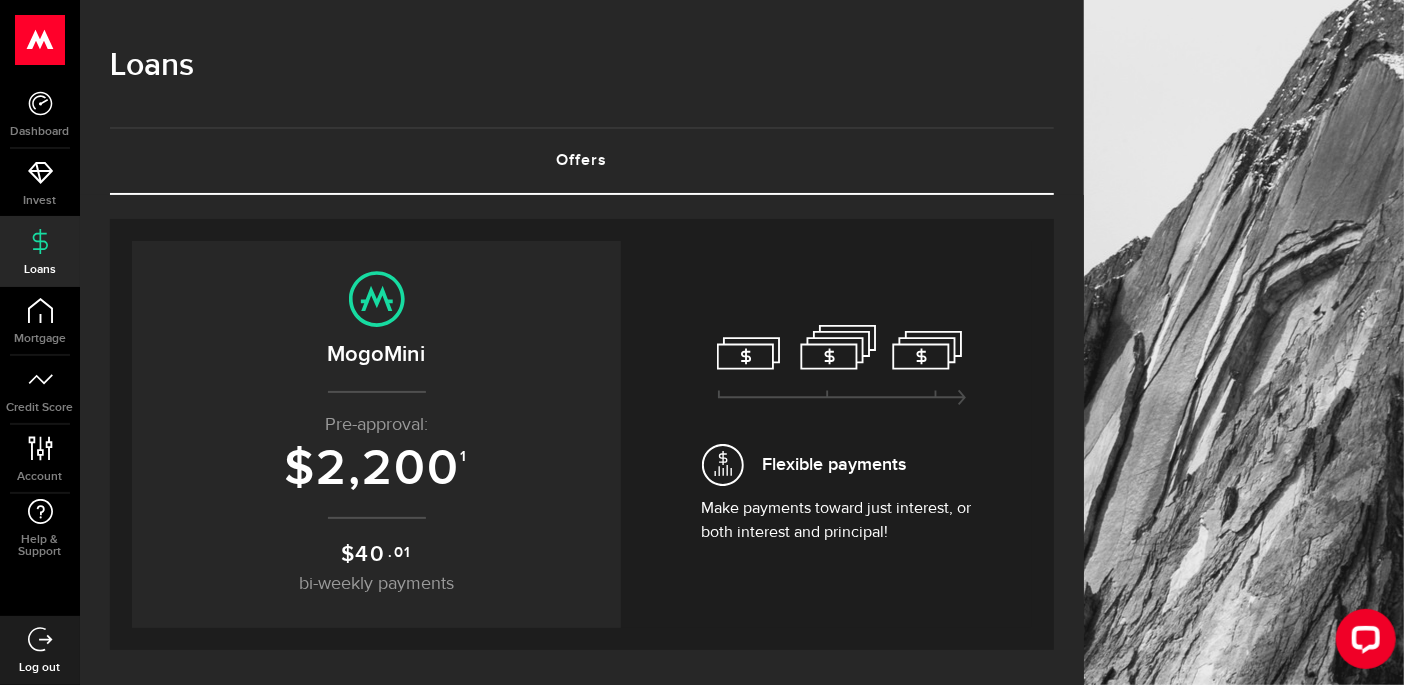 scroll, scrollTop: 0, scrollLeft: 0, axis: both 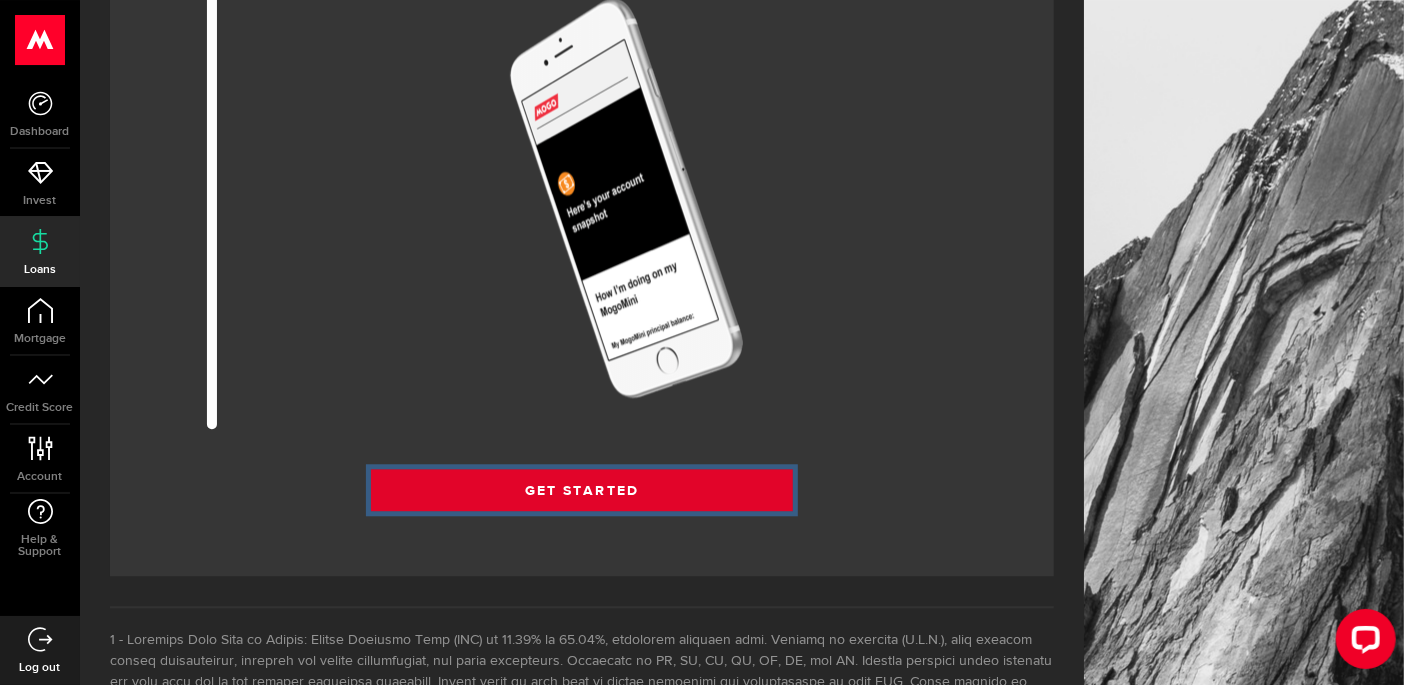 click on "Get Started" at bounding box center [582, 490] 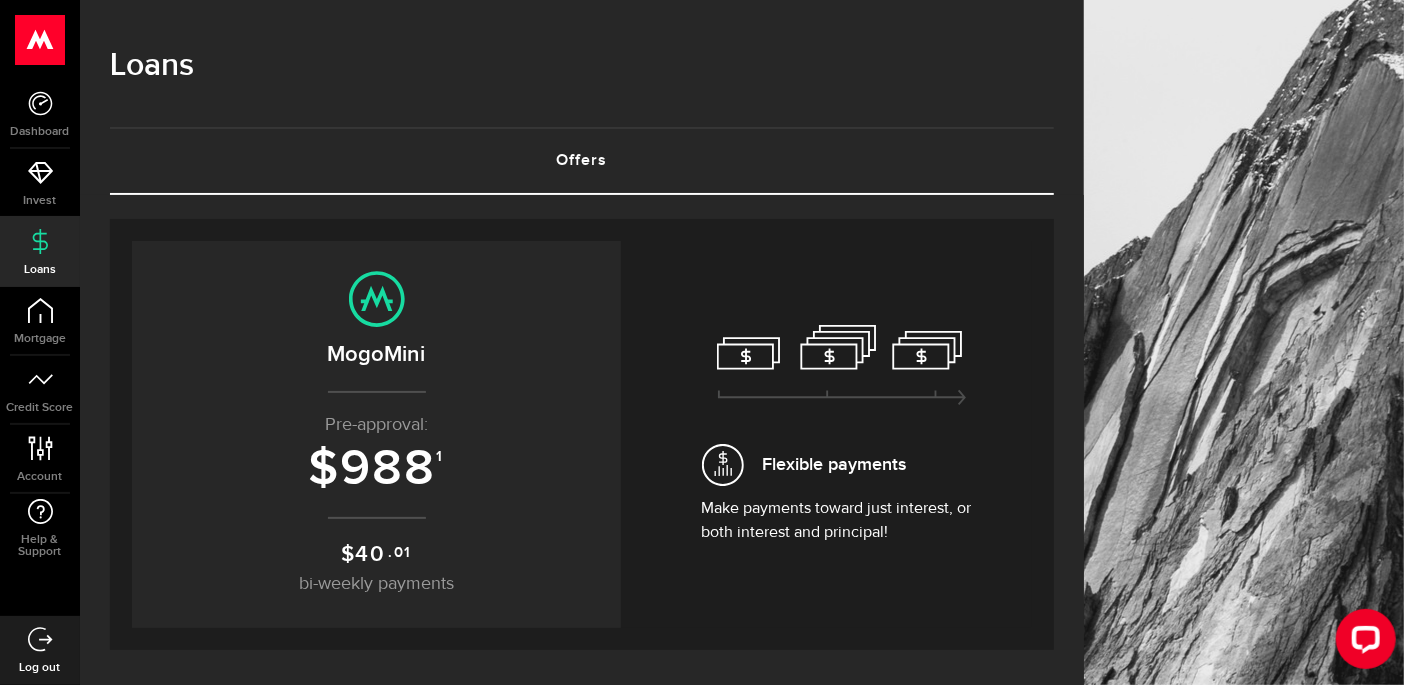 scroll, scrollTop: 0, scrollLeft: 0, axis: both 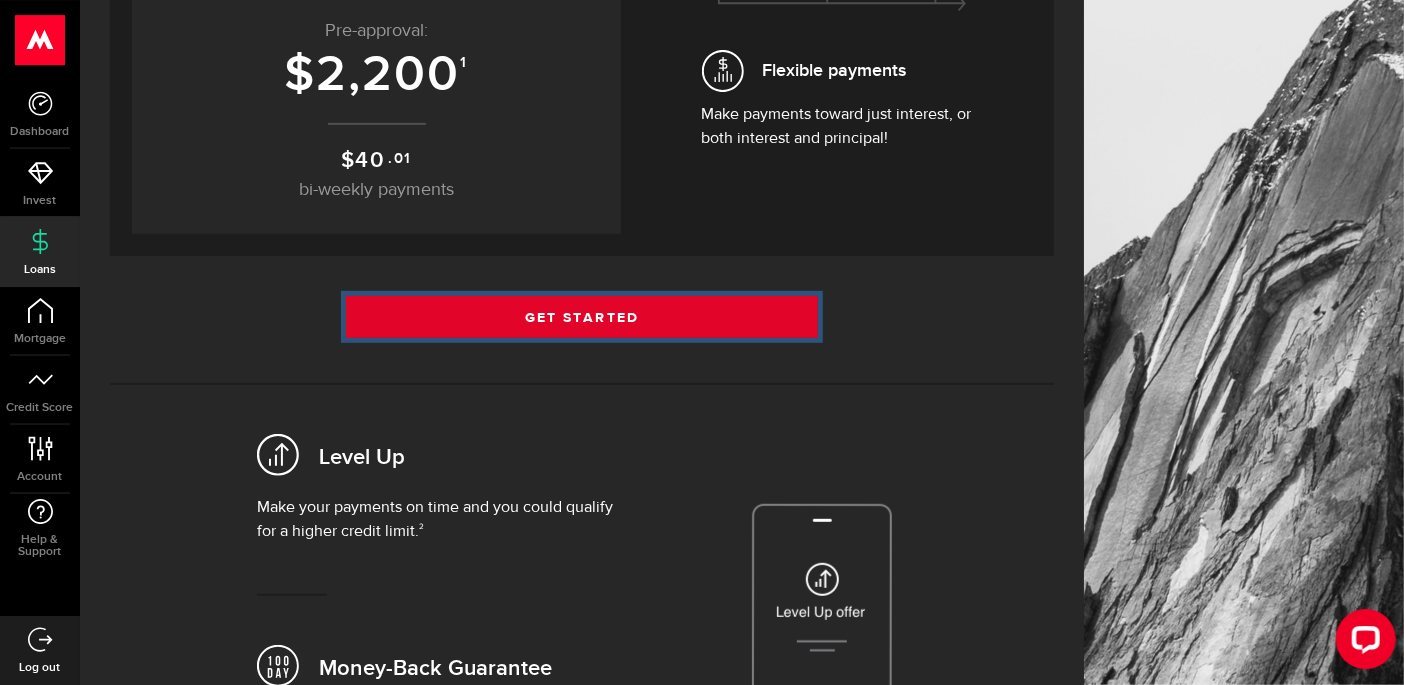 click on "Get Started" at bounding box center (582, 317) 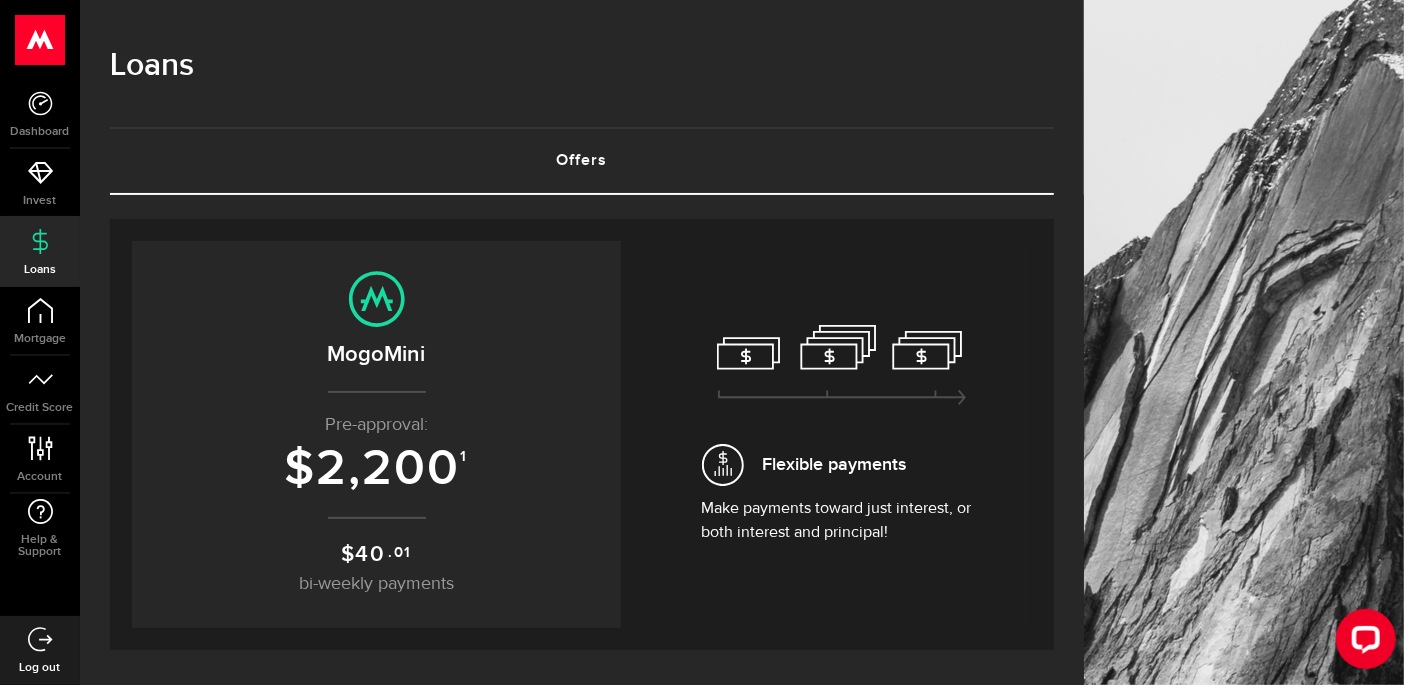 scroll, scrollTop: 0, scrollLeft: 0, axis: both 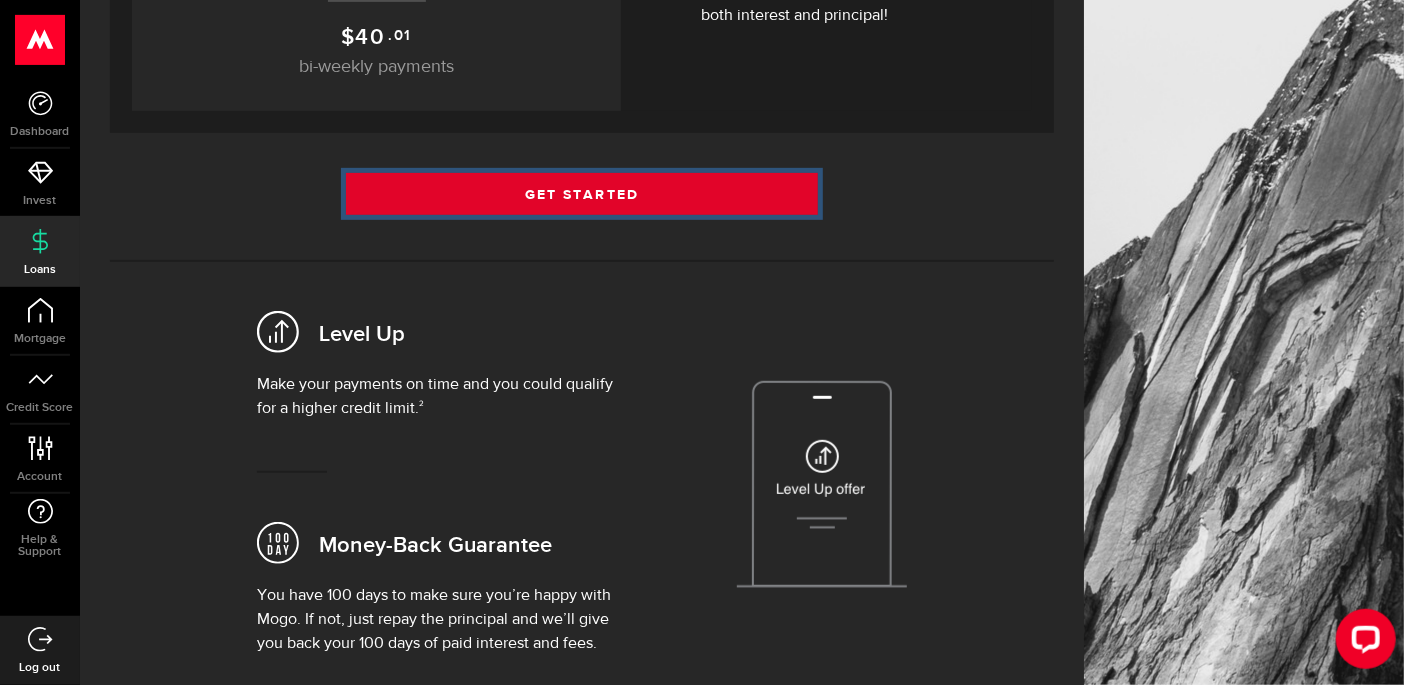 click on "Get Started" at bounding box center [582, 194] 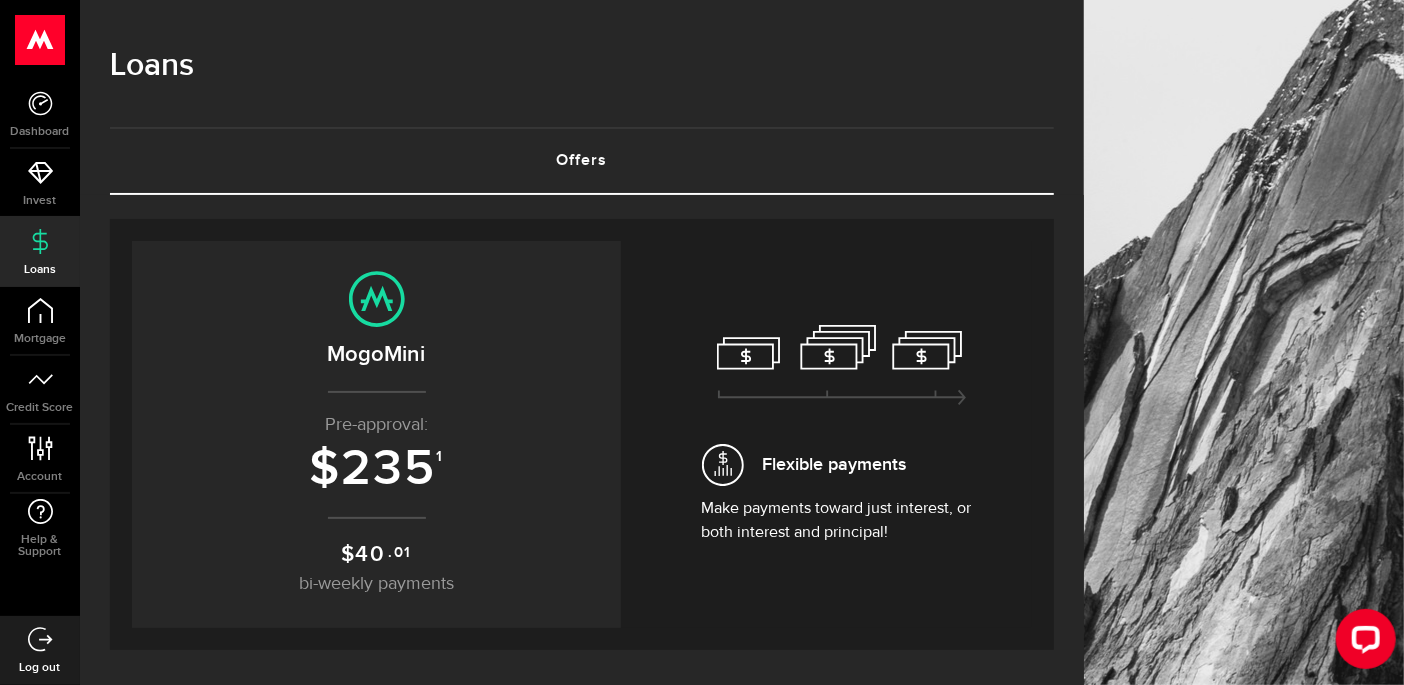scroll, scrollTop: 0, scrollLeft: 0, axis: both 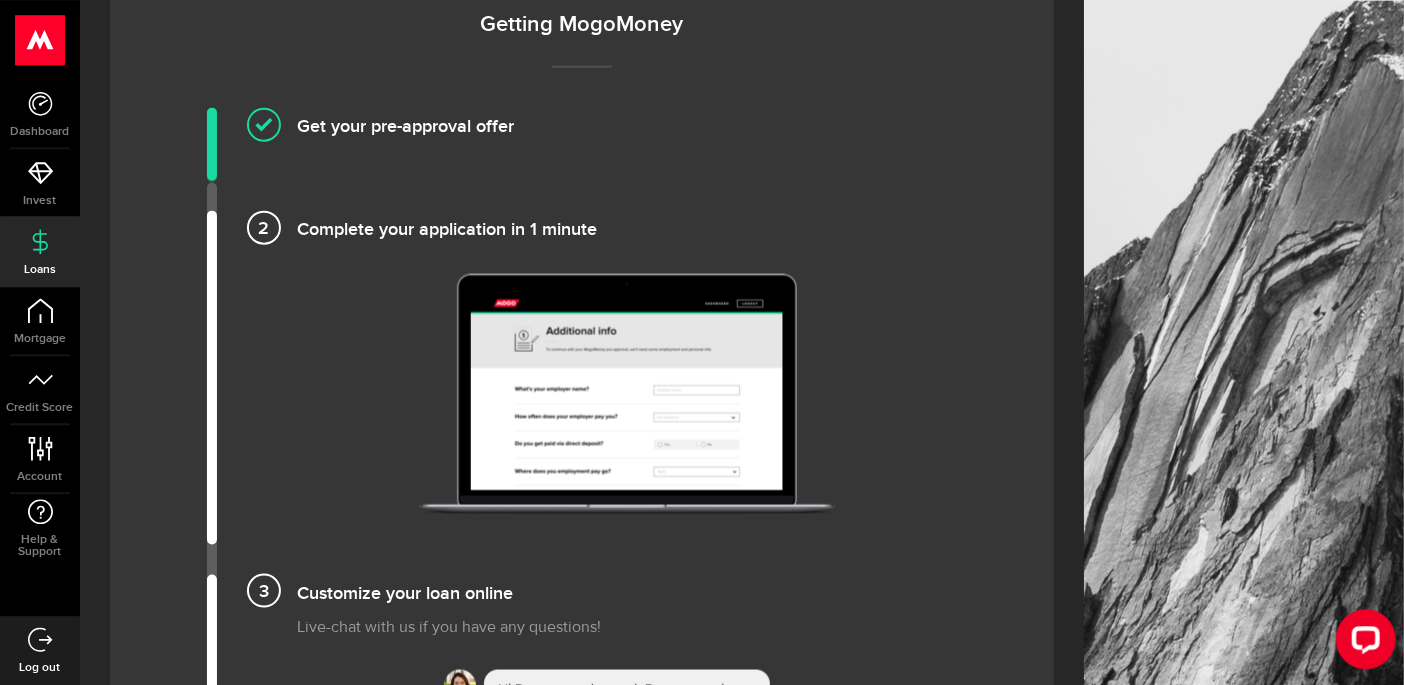 click at bounding box center [627, 393] 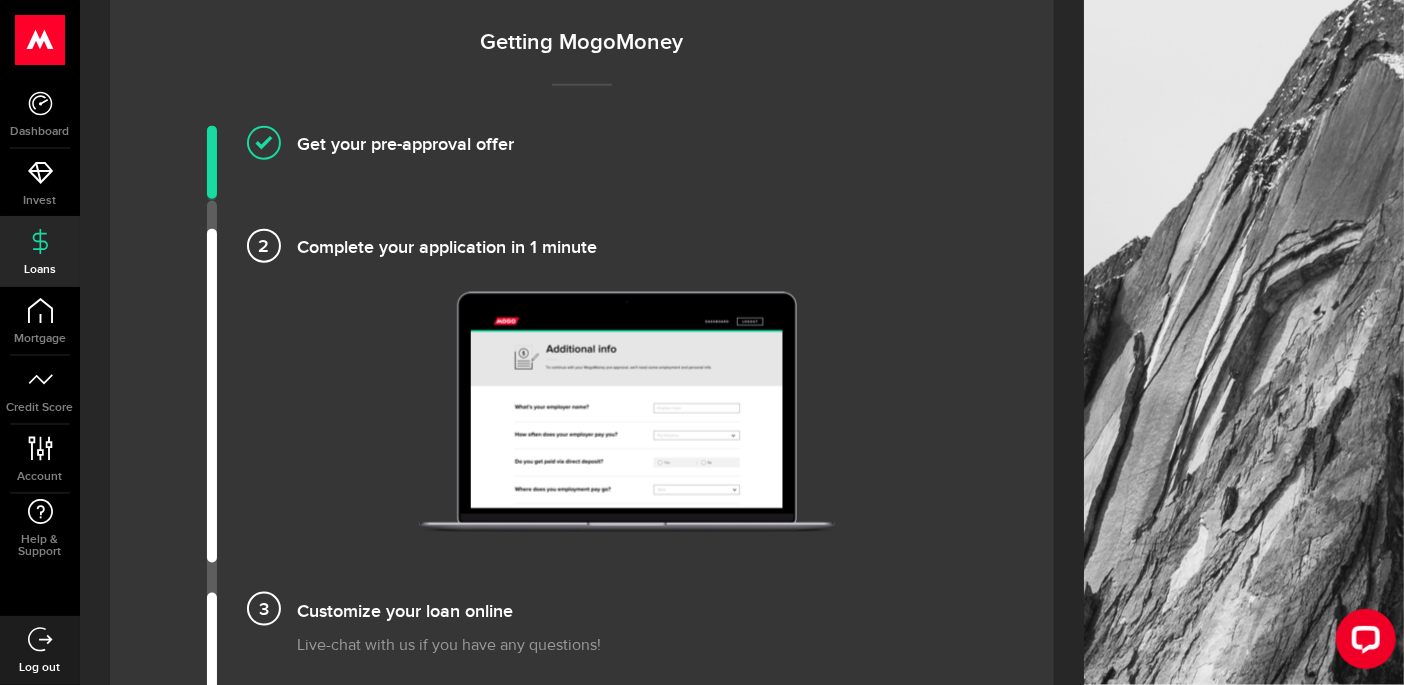 click on "Get your pre-approval offer" at bounding box center [627, 142] 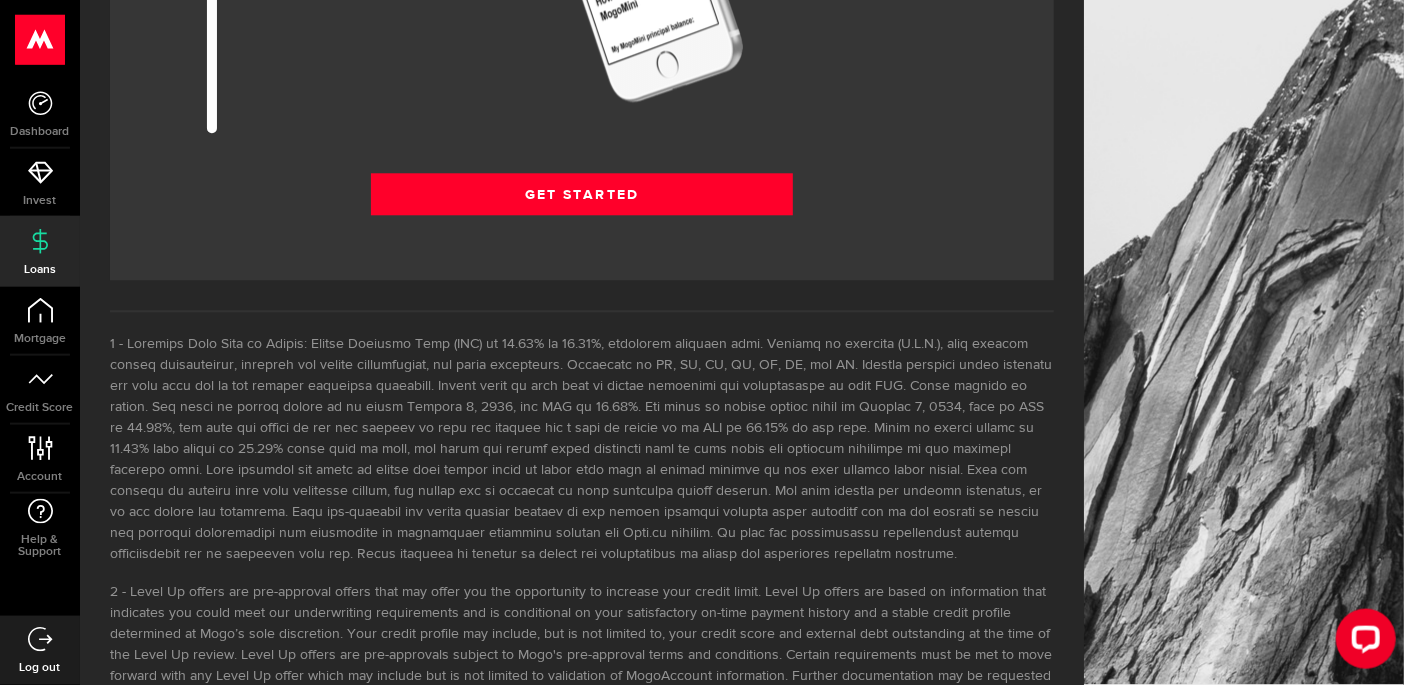 scroll, scrollTop: 2881, scrollLeft: 0, axis: vertical 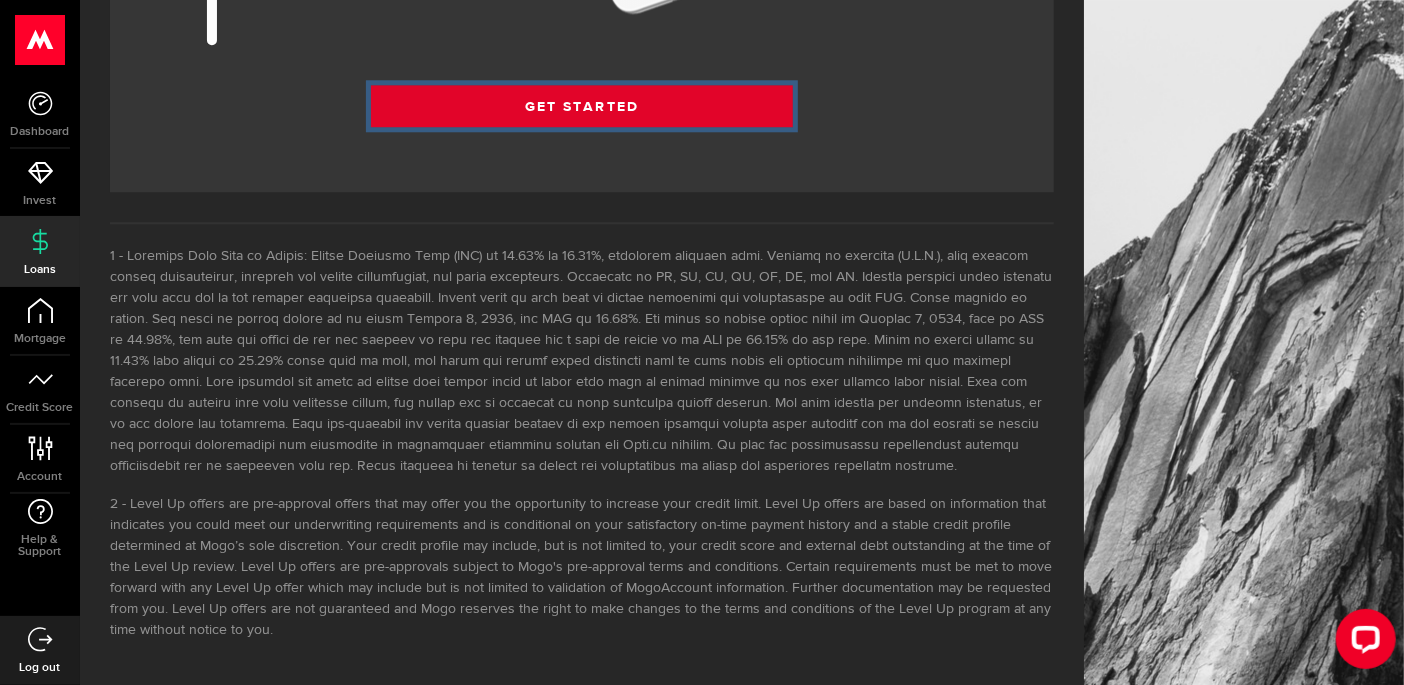 click on "Get Started" at bounding box center (582, 106) 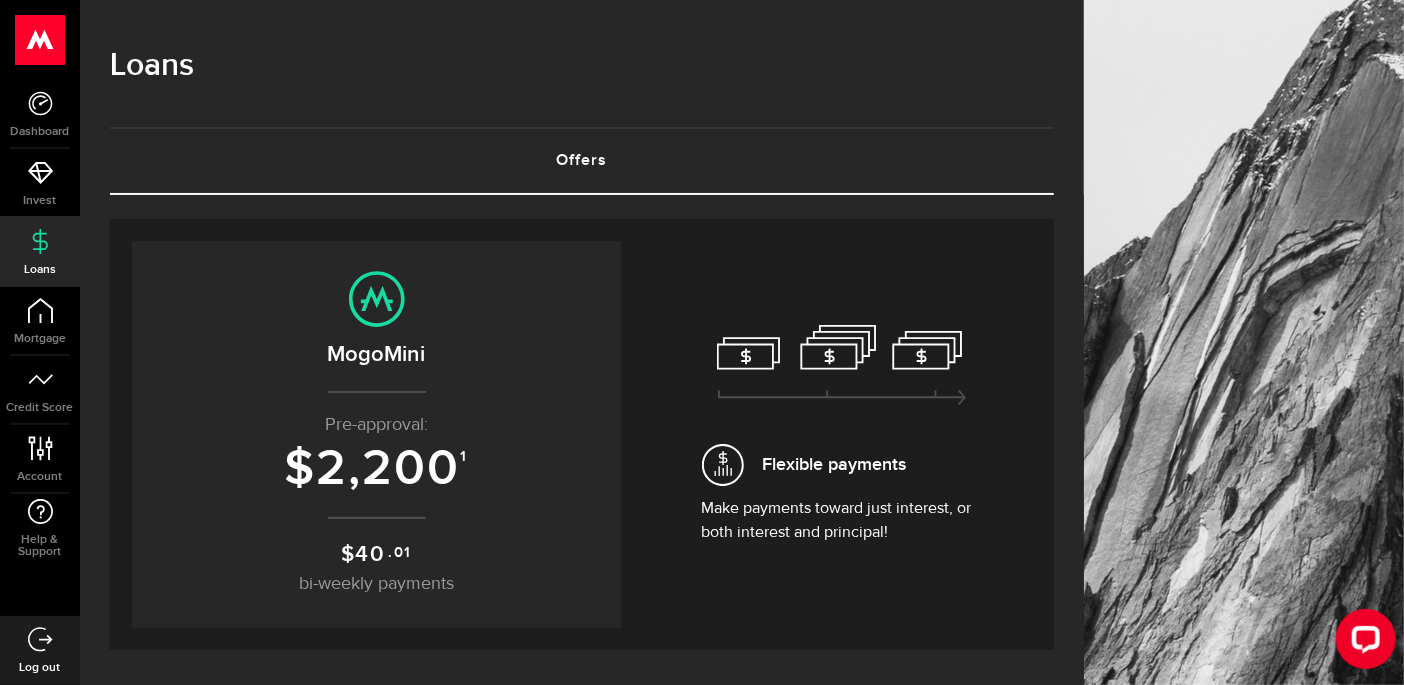 scroll, scrollTop: 0, scrollLeft: 0, axis: both 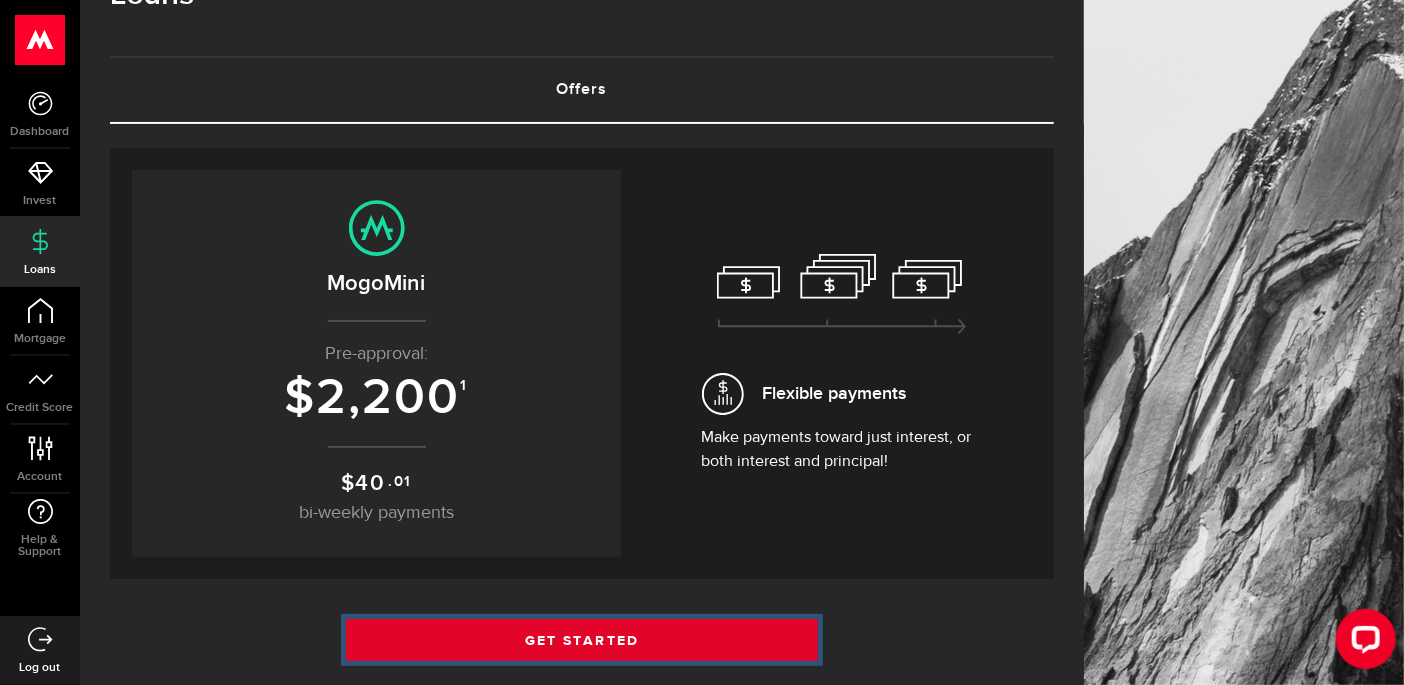 click on "Get Started" at bounding box center [582, 640] 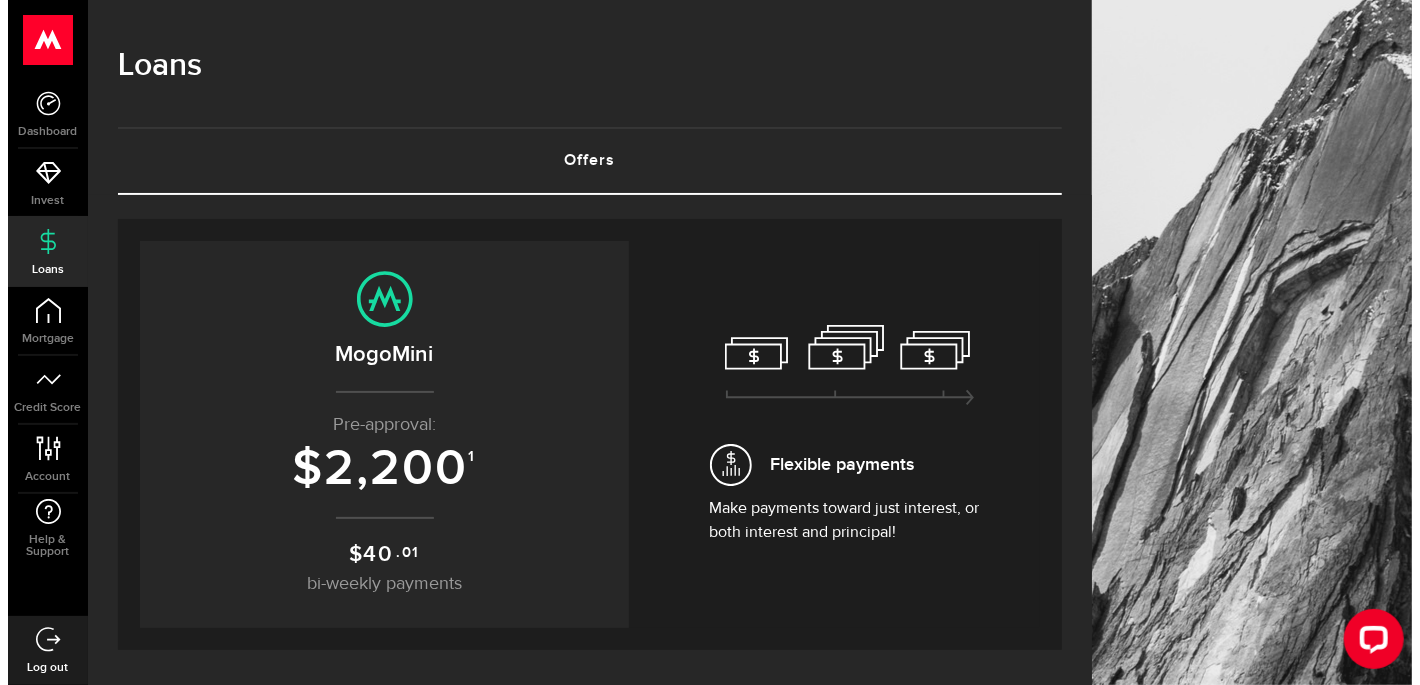 scroll, scrollTop: 0, scrollLeft: 0, axis: both 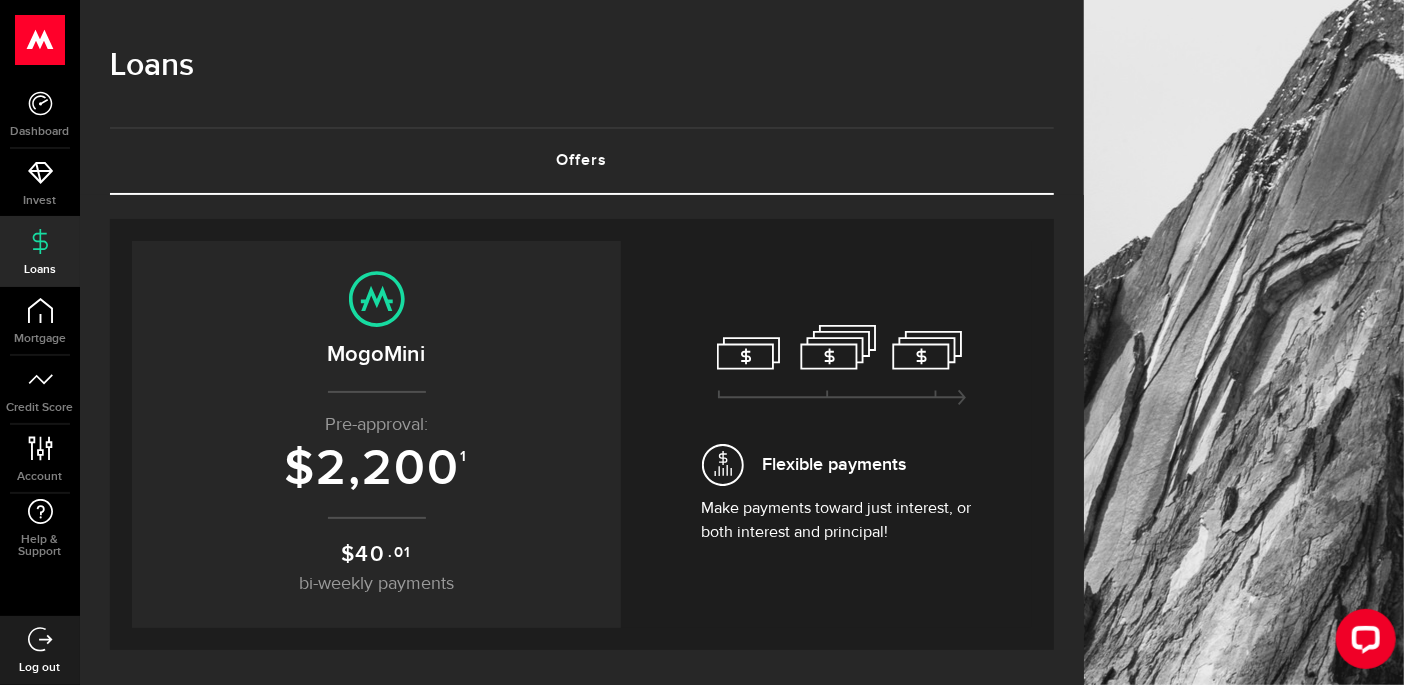 click 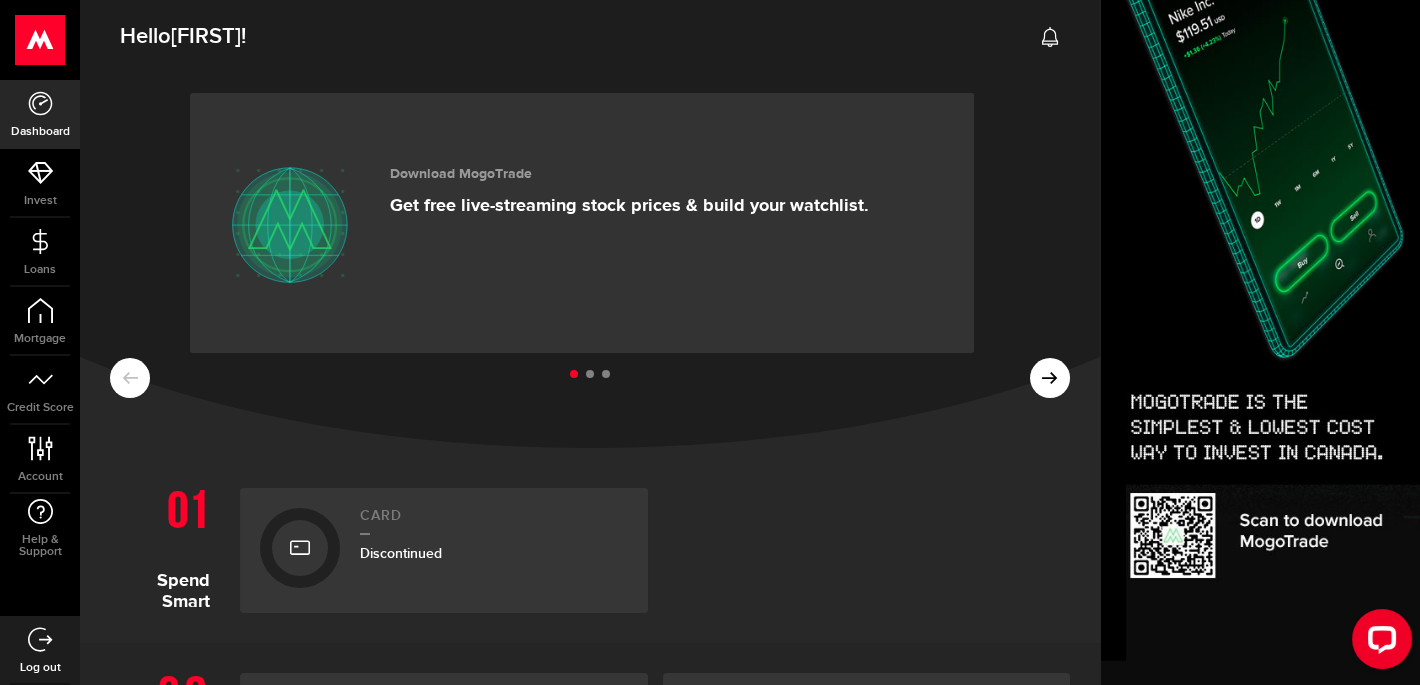 click 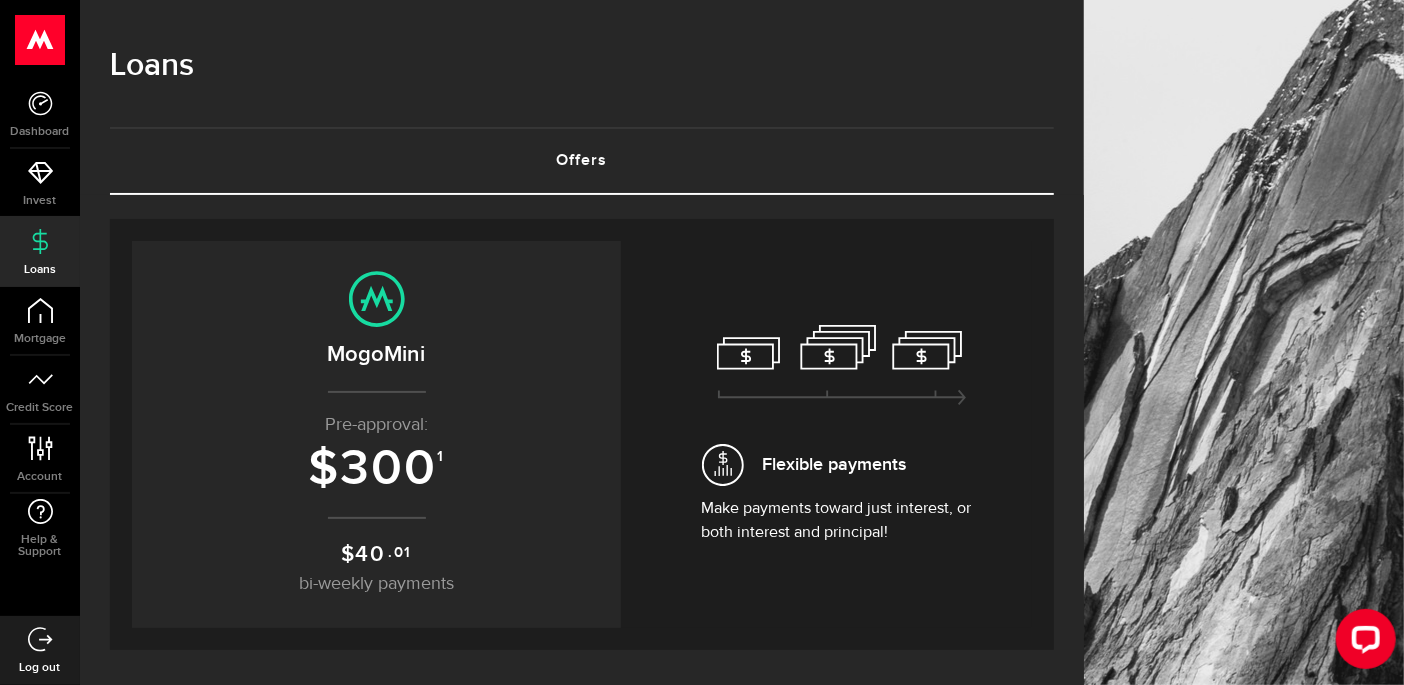 scroll, scrollTop: 0, scrollLeft: 0, axis: both 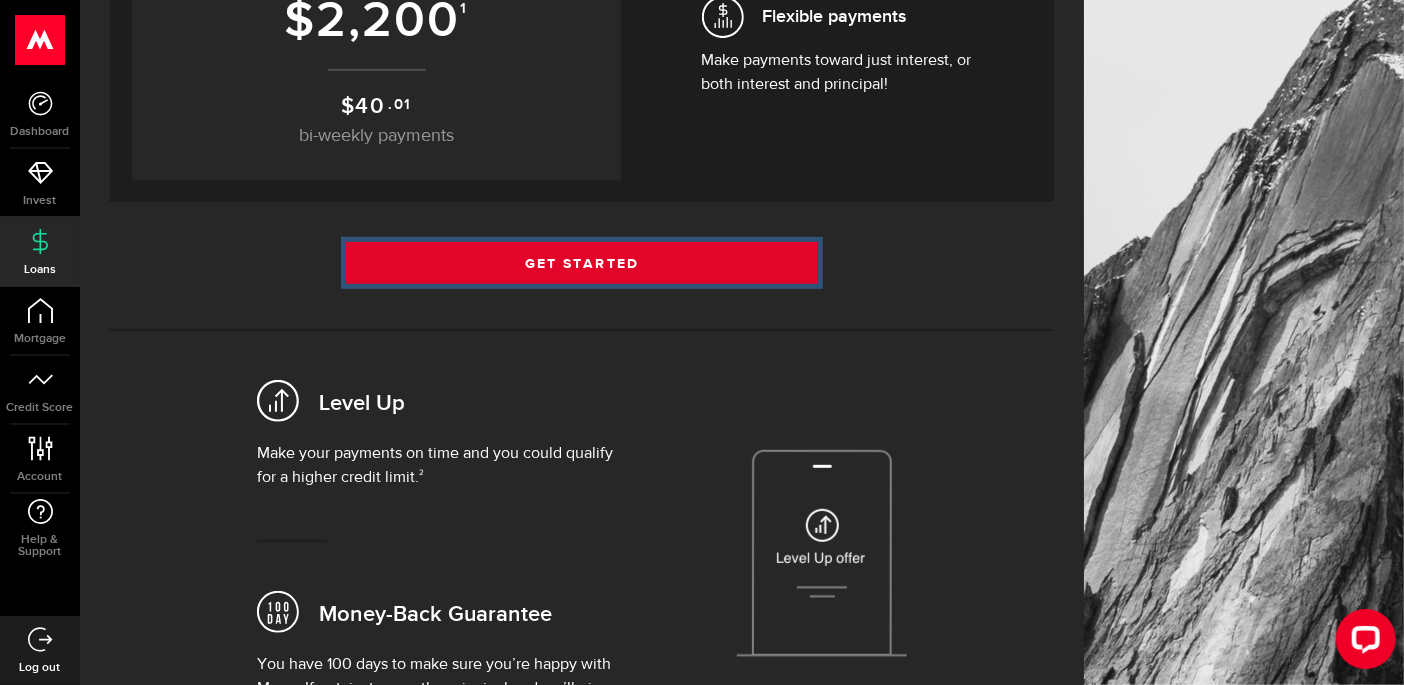 click on "Get Started" at bounding box center [582, 263] 